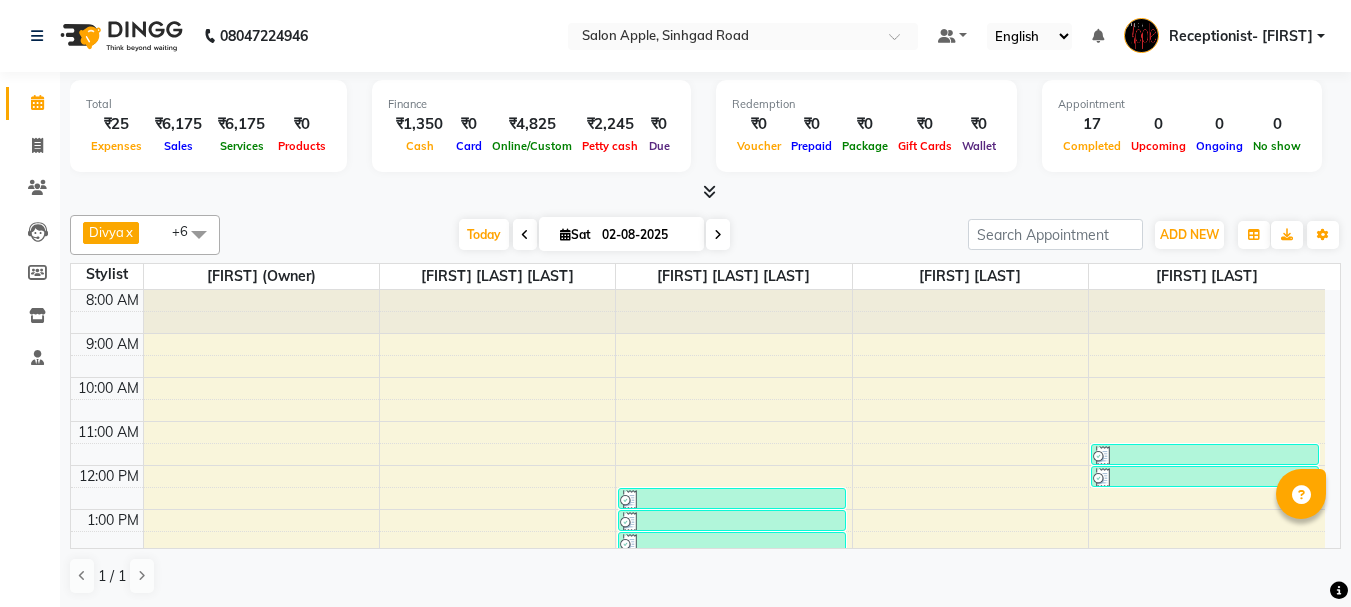 scroll, scrollTop: 0, scrollLeft: 0, axis: both 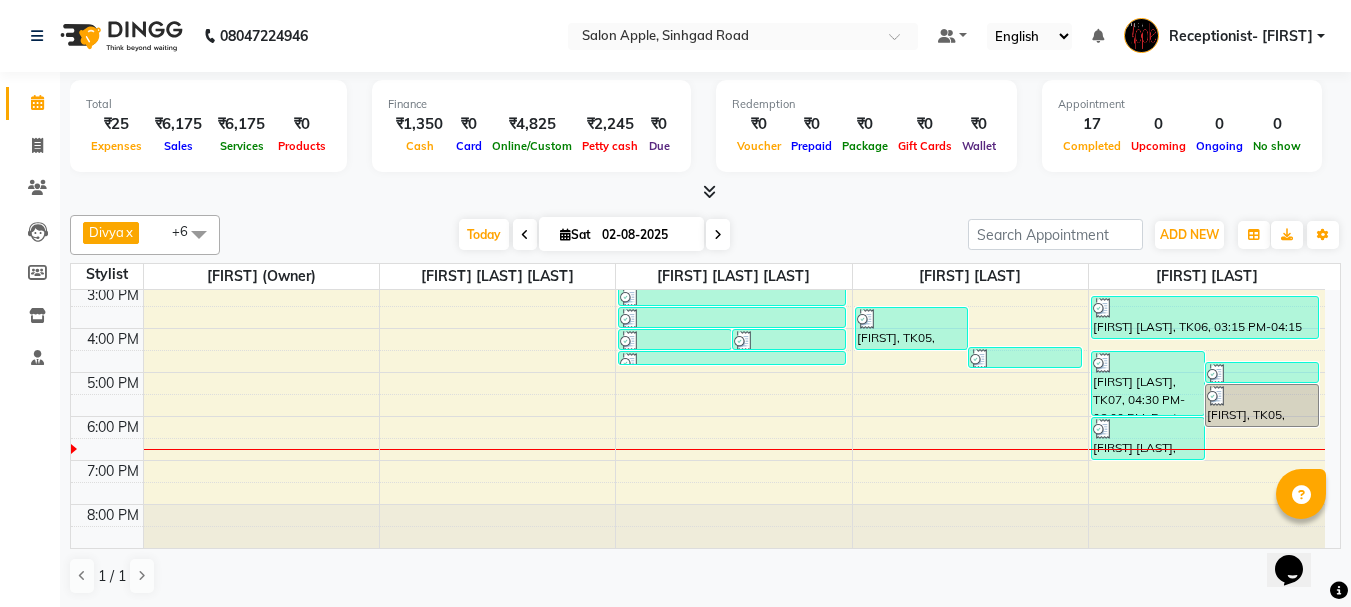 click on "8:00 AM 9:00 AM 10:00 AM 11:00 AM 12:00 PM 1:00 PM 2:00 PM 3:00 PM 4:00 PM 5:00 PM 6:00 PM 7:00 PM 8:00 PM     [FIRST] [LAST], TK07, 04:00 PM-04:30 PM, Hair Wash - Wella - Female     [FIRST], TK05, 04:00 PM-04:30 PM, 3G (stripless)brazilian wax - Forehead - Female     [NAME] Salon, TK03, 12:30 PM-01:00 PM, Sugar wax - Regular - Full hands - Female     [NAME] Salon, TK03, 01:00 PM-01:30 PM, Sugar wax - Regular - Under arms - Female     [NAME] Salon, TK03, 01:30 PM-02:00 PM, Body Massage - Back massage - Female     [FIRST], TK05, 02:30 PM-03:00 PM, Sugar wax - Regular - Full hands - Female     [FIRST], TK05, 03:00 PM-03:30 PM, Sugar wax - Regular - Under arms - Female     [FIRST], TK05, 03:30 PM-04:00 PM, 3G (stripless)brazilian wax - Upper lip - Female     [FIRST], TK05, 04:30 PM-04:45 PM, Threading - Eyebrows - Female     [FIRST], TK05, 03:30 PM-04:30 PM, Hair Styling - Blow dry - Female     [FIRST], TK05, 04:25 PM-04:55 PM, Hair Cut-Hair Cut (Straight / U - Shape)-Female" at bounding box center (698, 262) 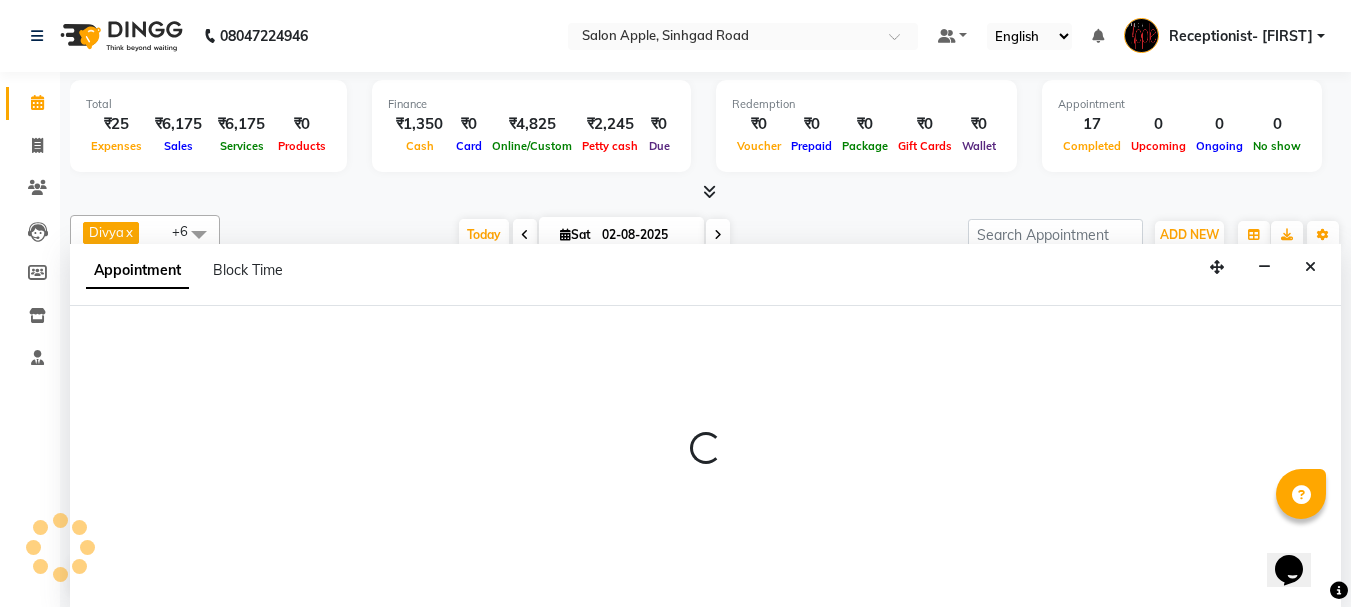 scroll, scrollTop: 1, scrollLeft: 0, axis: vertical 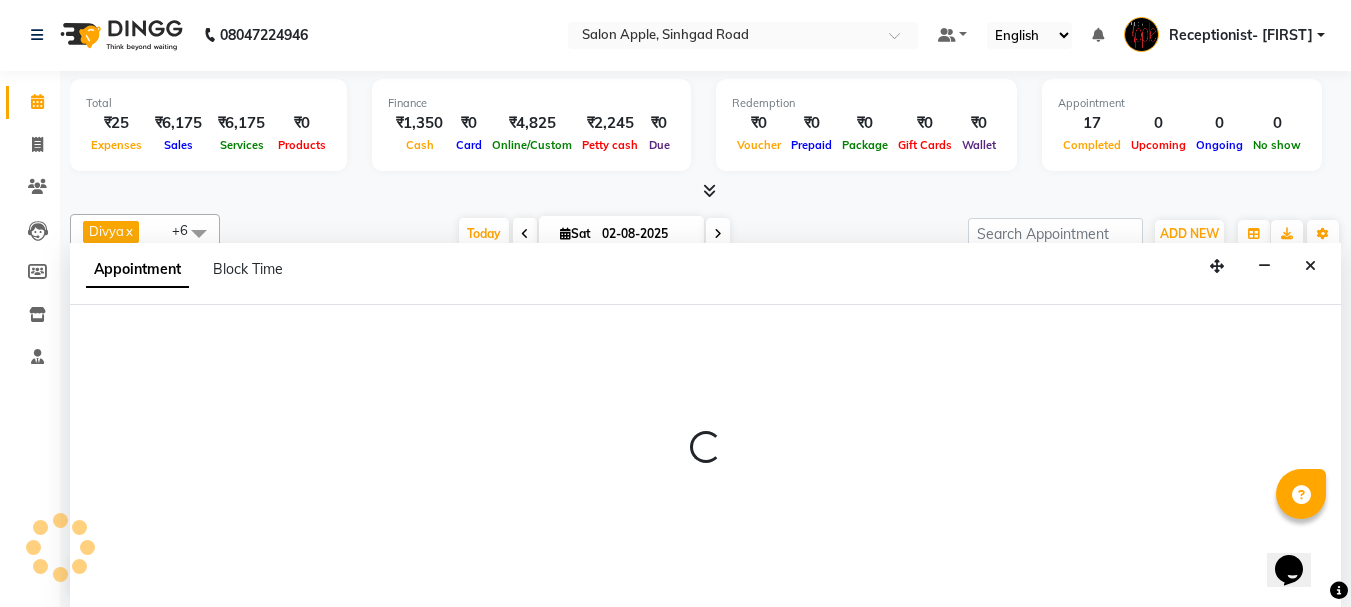 select on "50336" 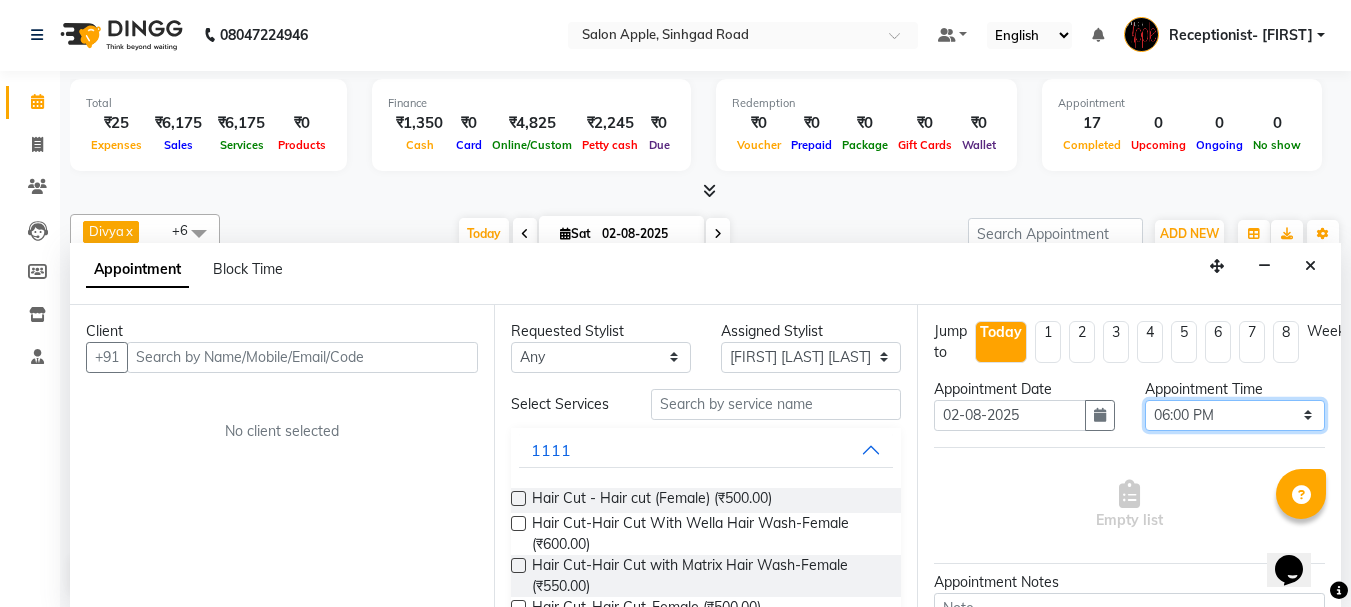 click on "Select 09:00 AM 09:15 AM 09:30 AM 09:45 AM 10:00 AM 10:15 AM 10:30 AM 10:45 AM 11:00 AM 11:15 AM 11:30 AM 11:45 AM 12:00 PM 12:15 PM 12:30 PM 12:45 PM 01:00 PM 01:15 PM 01:30 PM 01:45 PM 02:00 PM 02:15 PM 02:30 PM 02:45 PM 03:00 PM 03:15 PM 03:30 PM 03:45 PM 04:00 PM 04:15 PM 04:30 PM 04:45 PM 05:00 PM 05:15 PM 05:30 PM 05:45 PM 06:00 PM 06:15 PM 06:30 PM 06:45 PM 07:00 PM 07:15 PM 07:30 PM 07:45 PM 08:00 PM" at bounding box center (1235, 415) 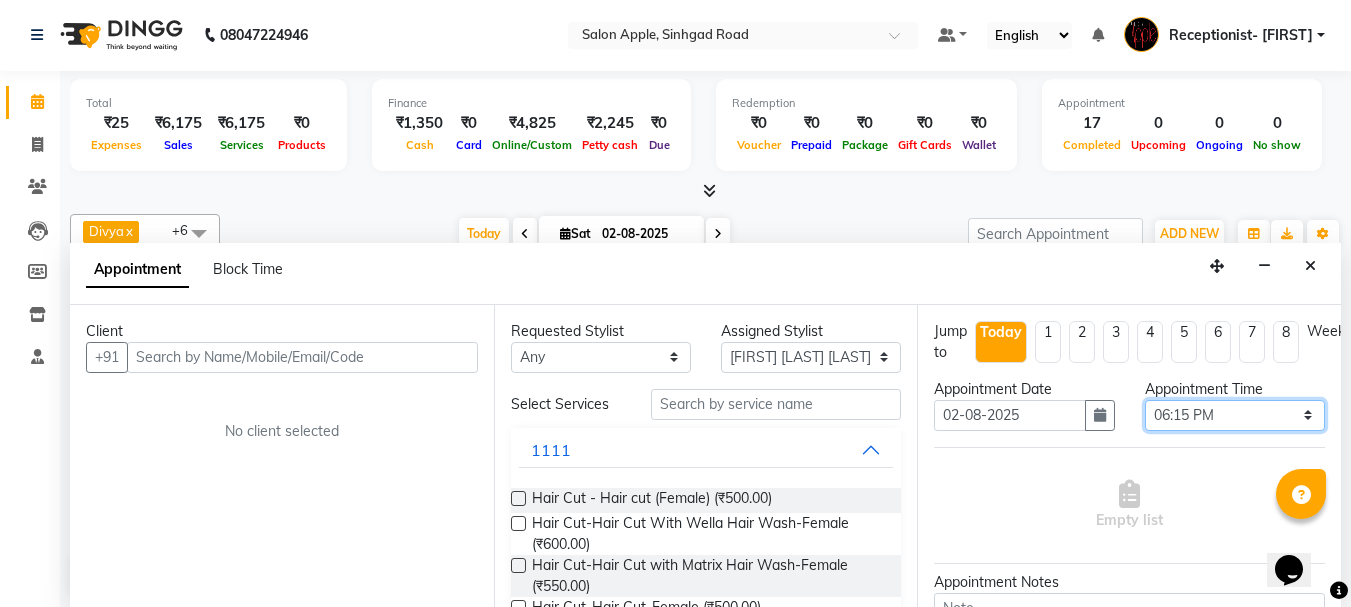 click on "Select 09:00 AM 09:15 AM 09:30 AM 09:45 AM 10:00 AM 10:15 AM 10:30 AM 10:45 AM 11:00 AM 11:15 AM 11:30 AM 11:45 AM 12:00 PM 12:15 PM 12:30 PM 12:45 PM 01:00 PM 01:15 PM 01:30 PM 01:45 PM 02:00 PM 02:15 PM 02:30 PM 02:45 PM 03:00 PM 03:15 PM 03:30 PM 03:45 PM 04:00 PM 04:15 PM 04:30 PM 04:45 PM 05:00 PM 05:15 PM 05:30 PM 05:45 PM 06:00 PM 06:15 PM 06:30 PM 06:45 PM 07:00 PM 07:15 PM 07:30 PM 07:45 PM 08:00 PM" at bounding box center (1235, 415) 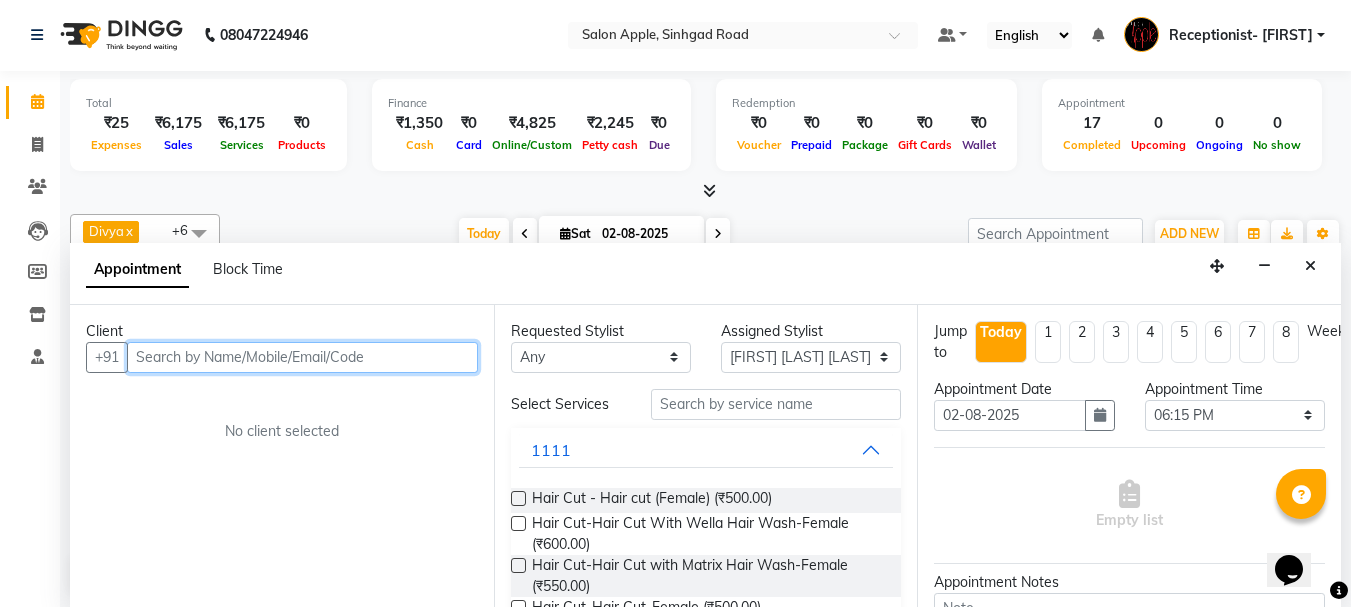 click at bounding box center [302, 357] 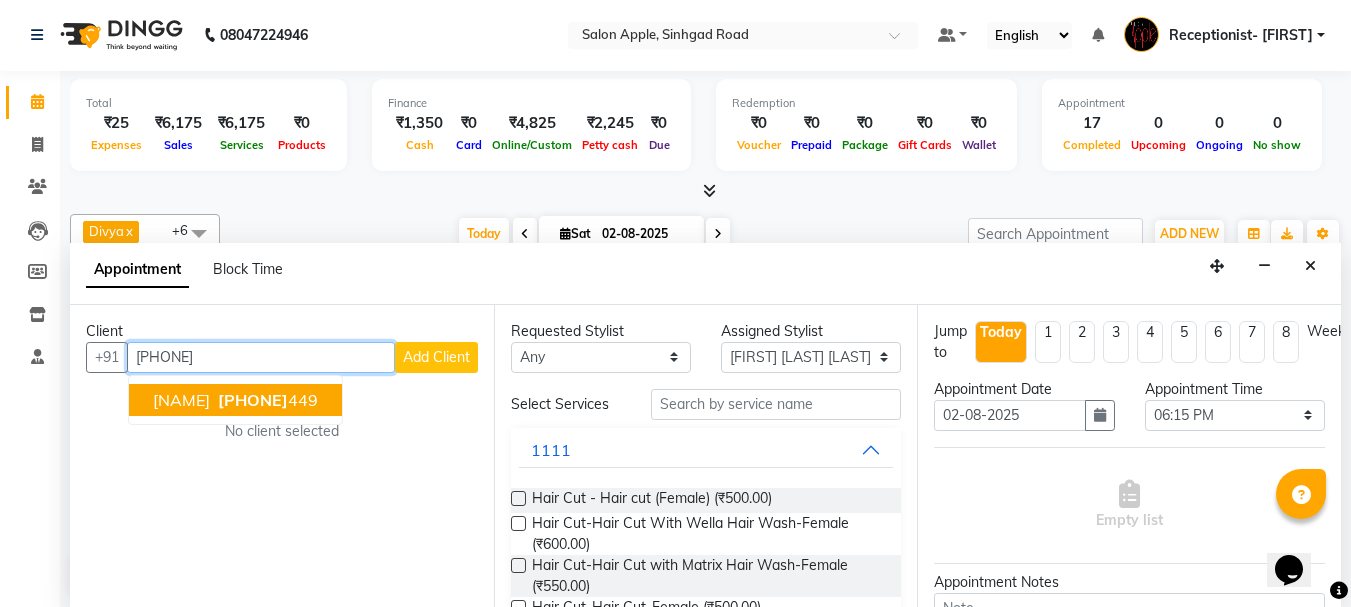 click on "[PHONE]" at bounding box center (266, 400) 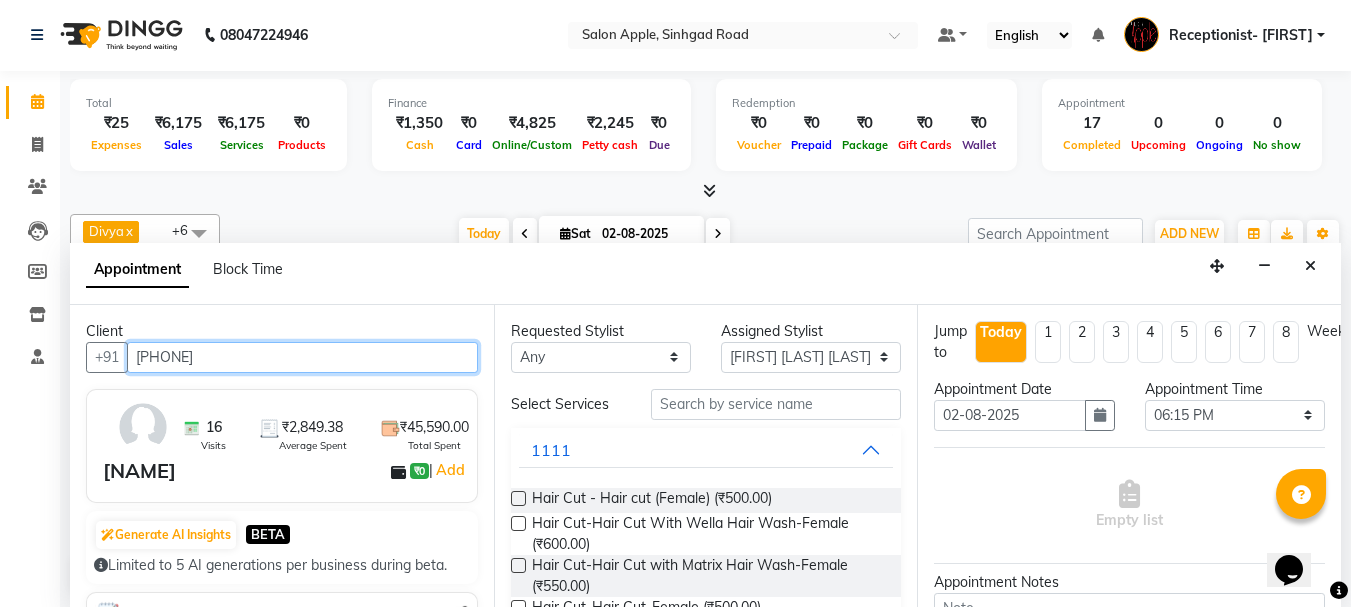 type on "[PHONE]" 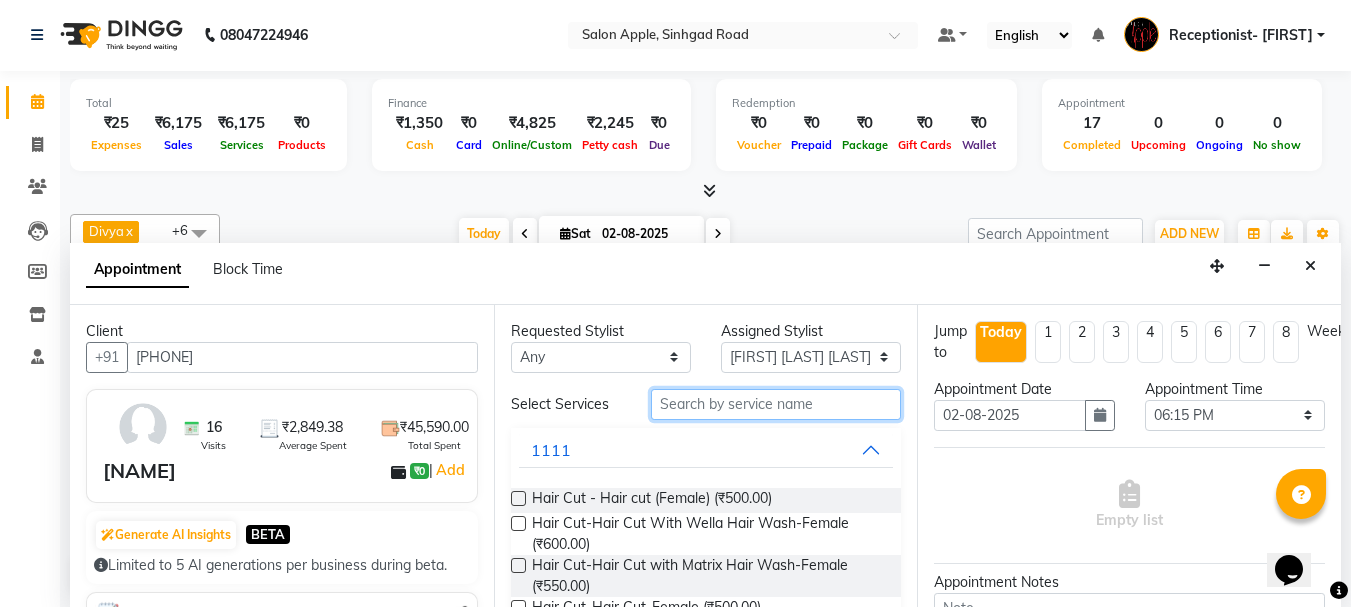 click at bounding box center [776, 404] 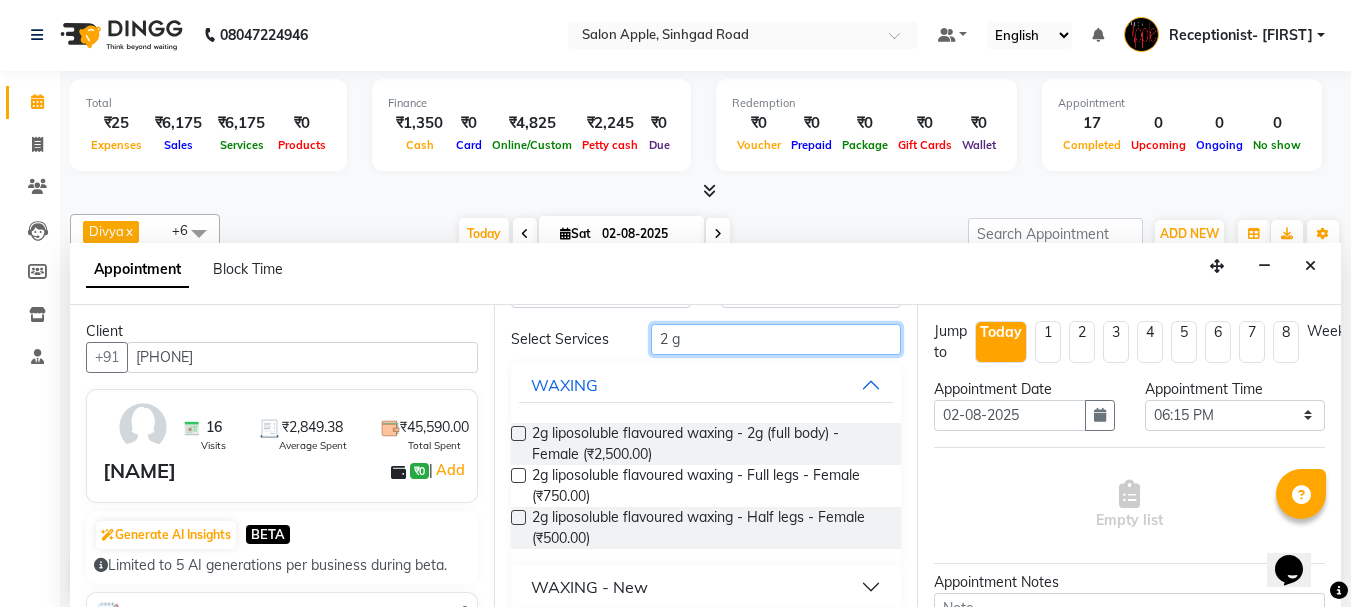 scroll, scrollTop: 100, scrollLeft: 0, axis: vertical 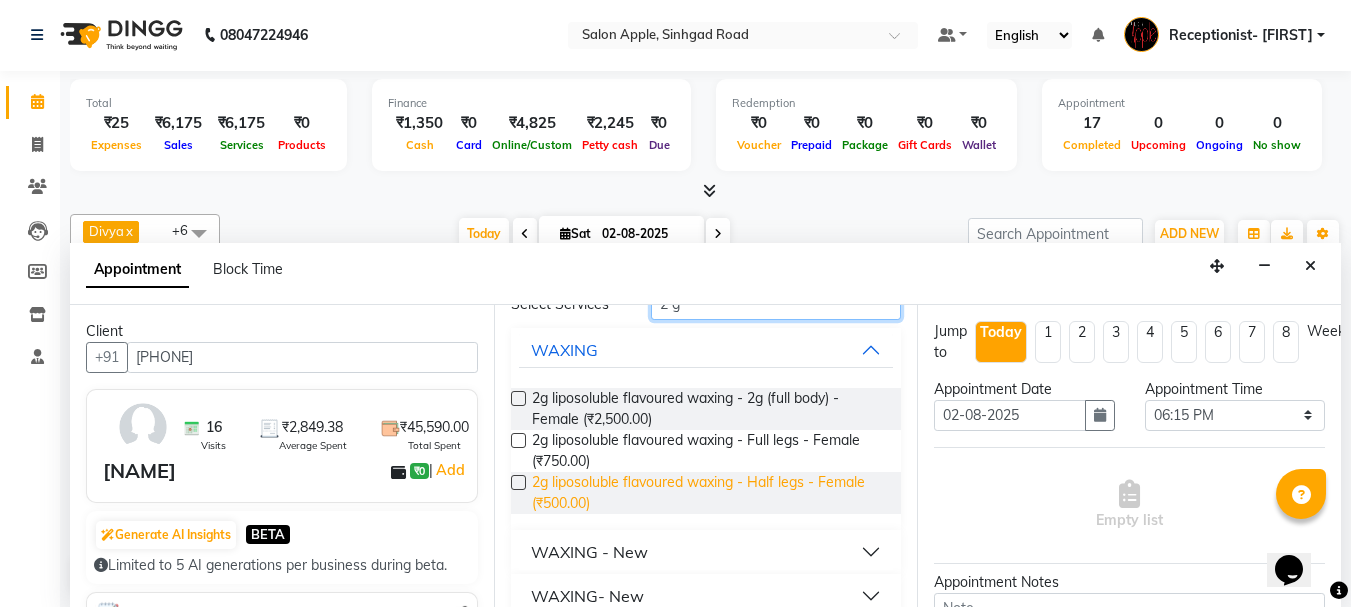 type on "2 g" 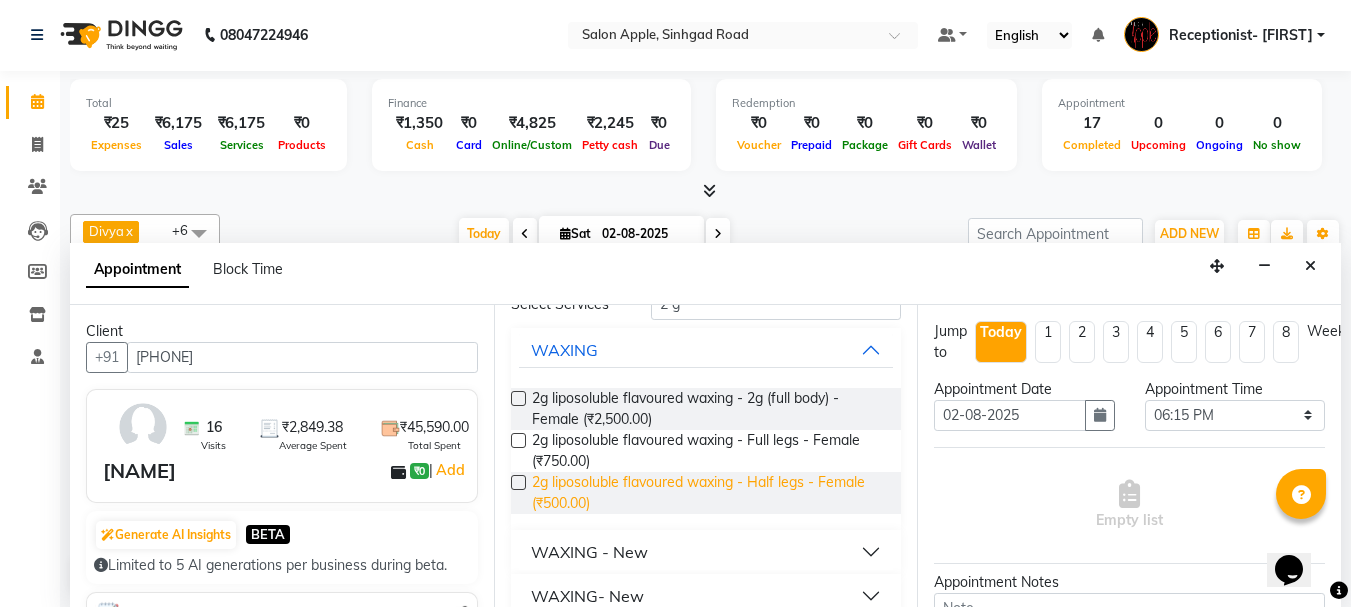 click on "2g liposoluble flavoured waxing - Half legs - Female (₹500.00)" at bounding box center (709, 493) 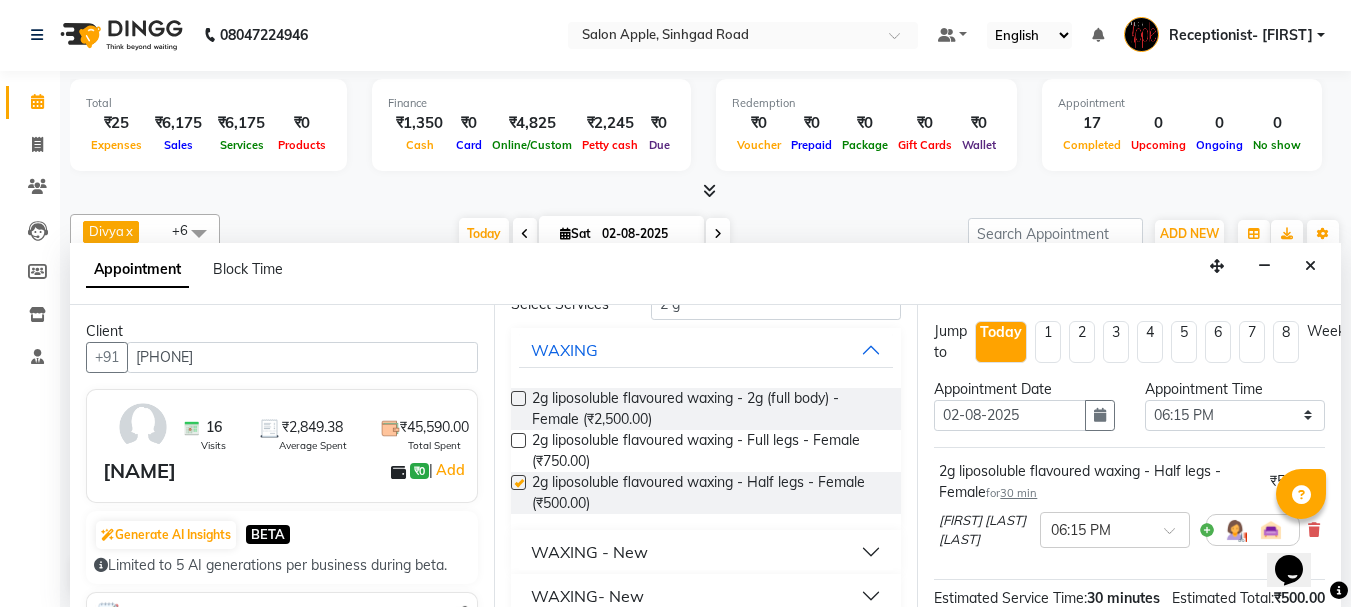 checkbox on "false" 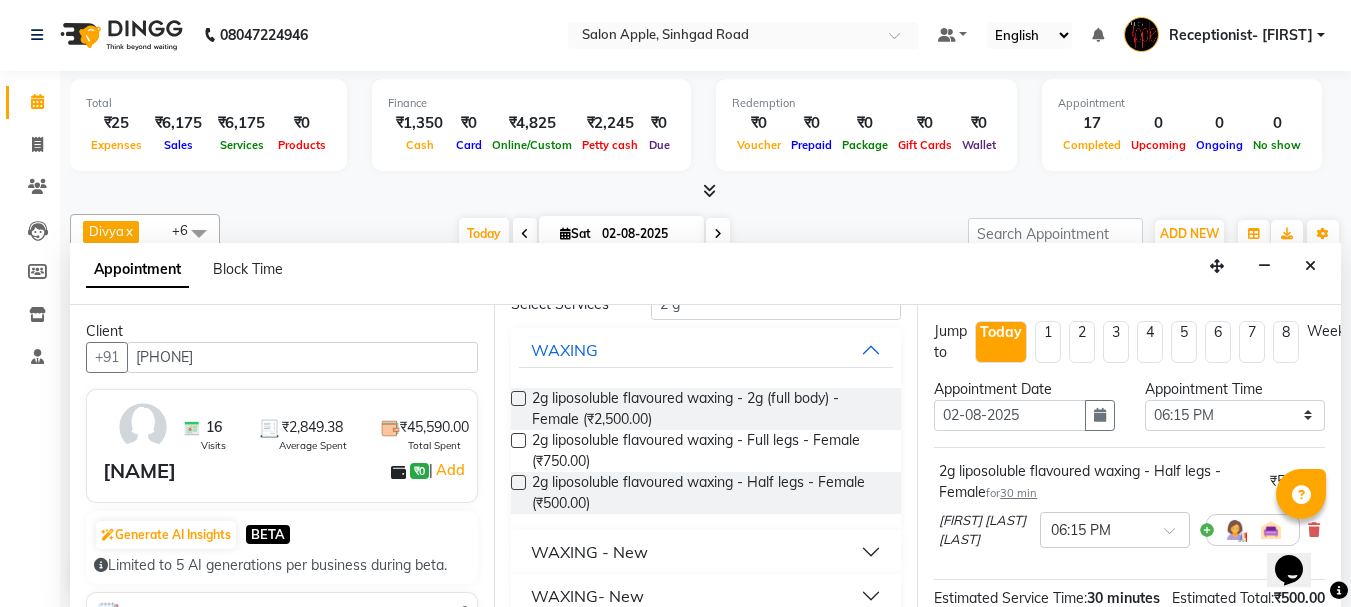 click on "WAXING - New" at bounding box center (706, 552) 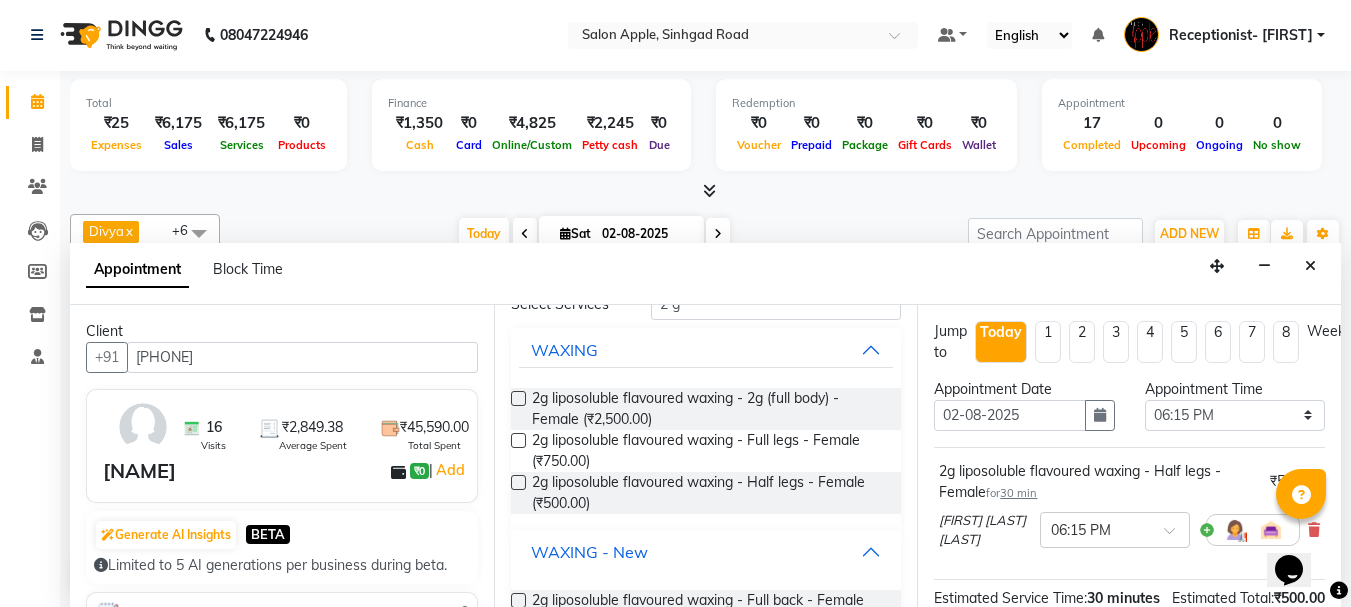 scroll, scrollTop: 200, scrollLeft: 0, axis: vertical 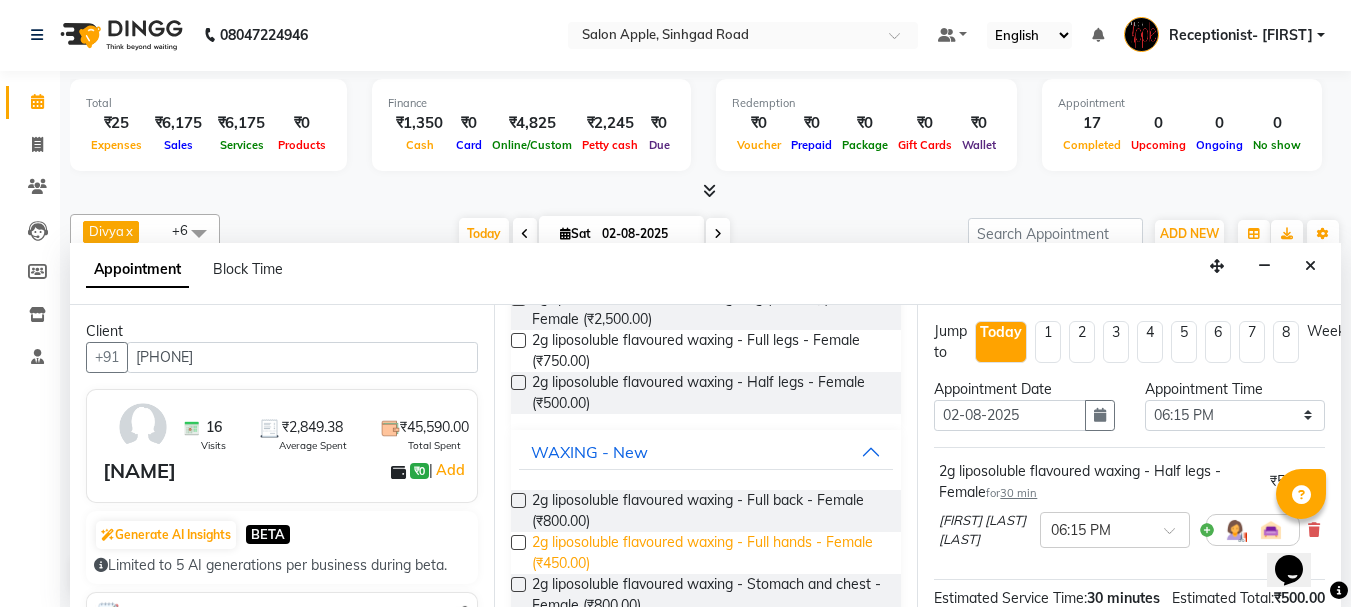 click on "2g liposoluble flavoured waxing - Full hands - Female (₹450.00)" at bounding box center (709, 553) 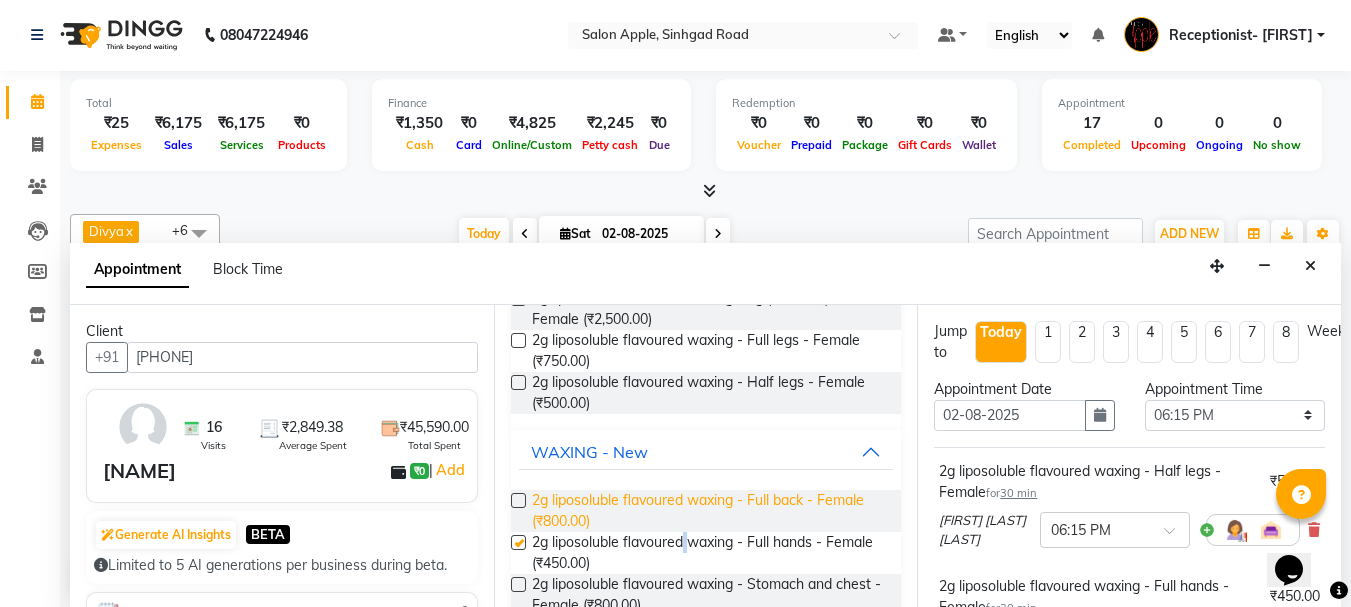 checkbox on "false" 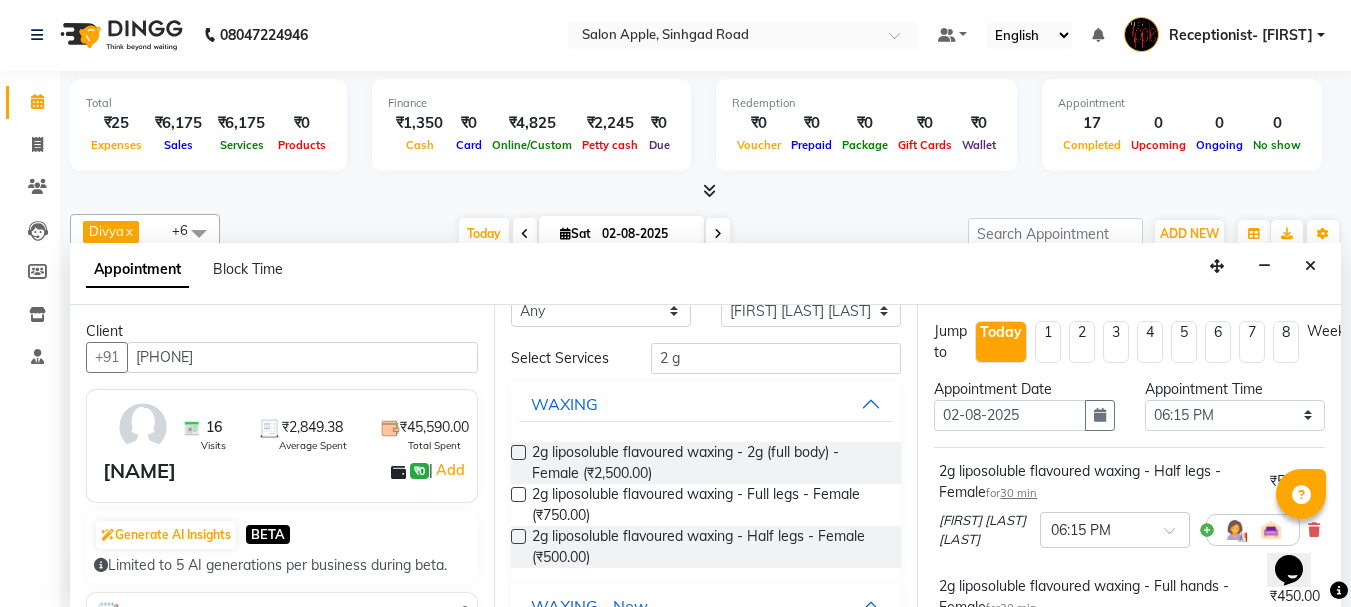 scroll, scrollTop: 0, scrollLeft: 0, axis: both 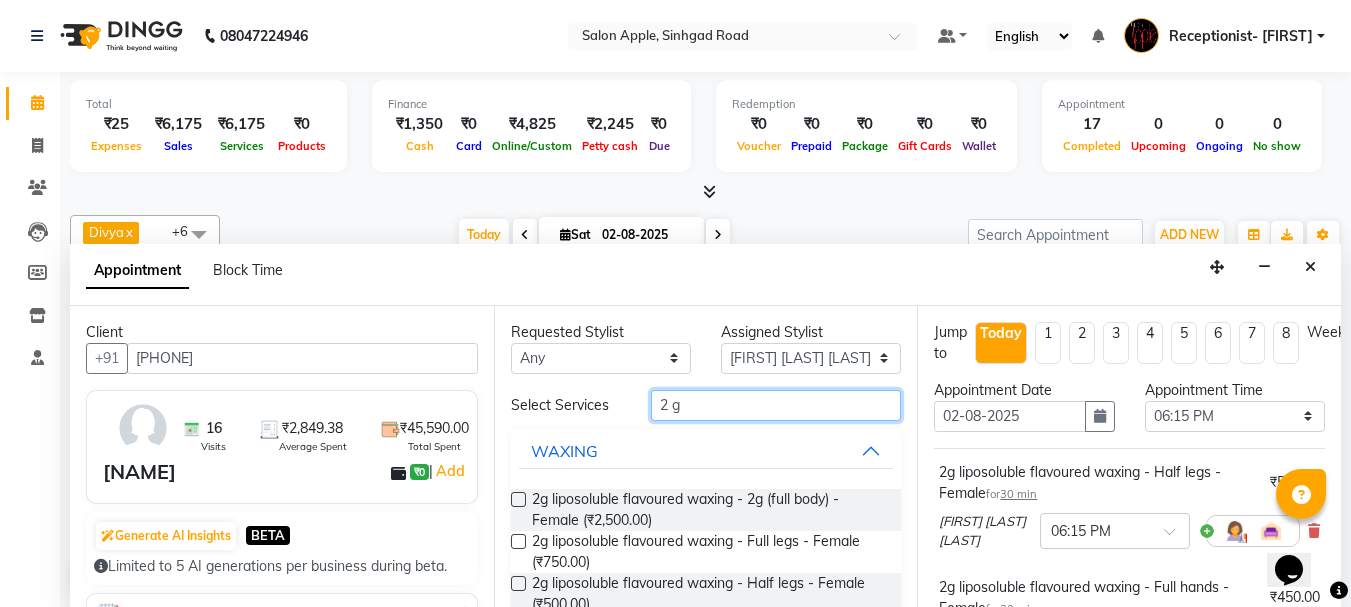 drag, startPoint x: 666, startPoint y: 405, endPoint x: 625, endPoint y: 410, distance: 41.303753 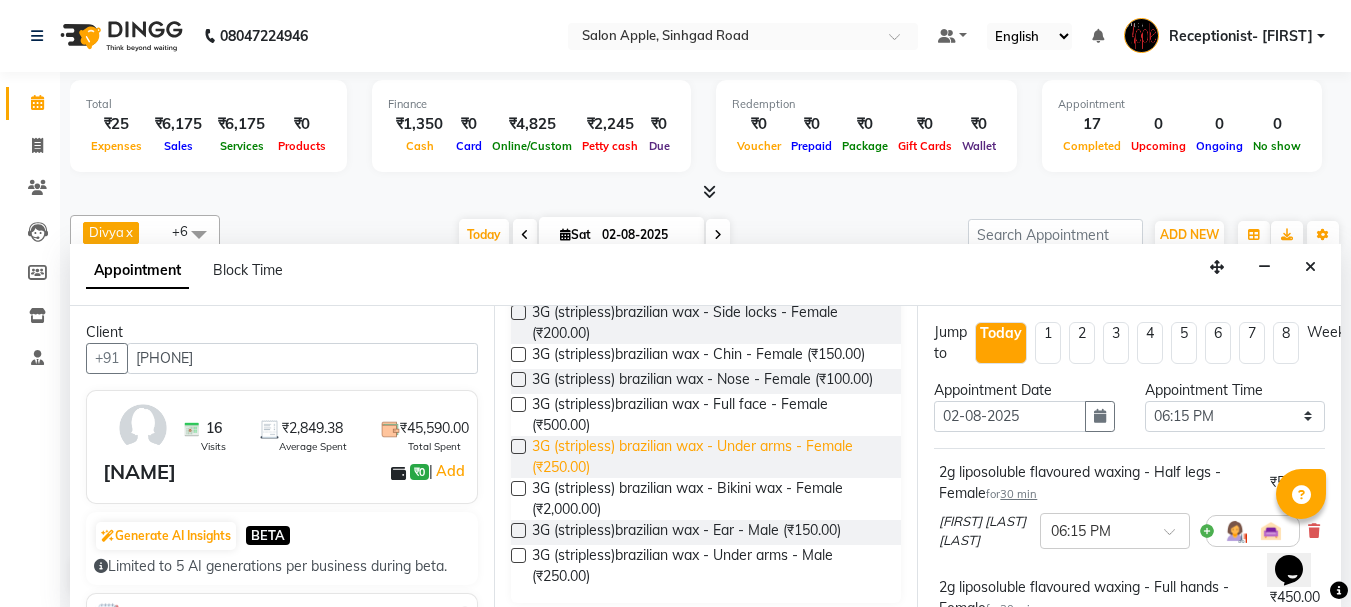 scroll, scrollTop: 560, scrollLeft: 0, axis: vertical 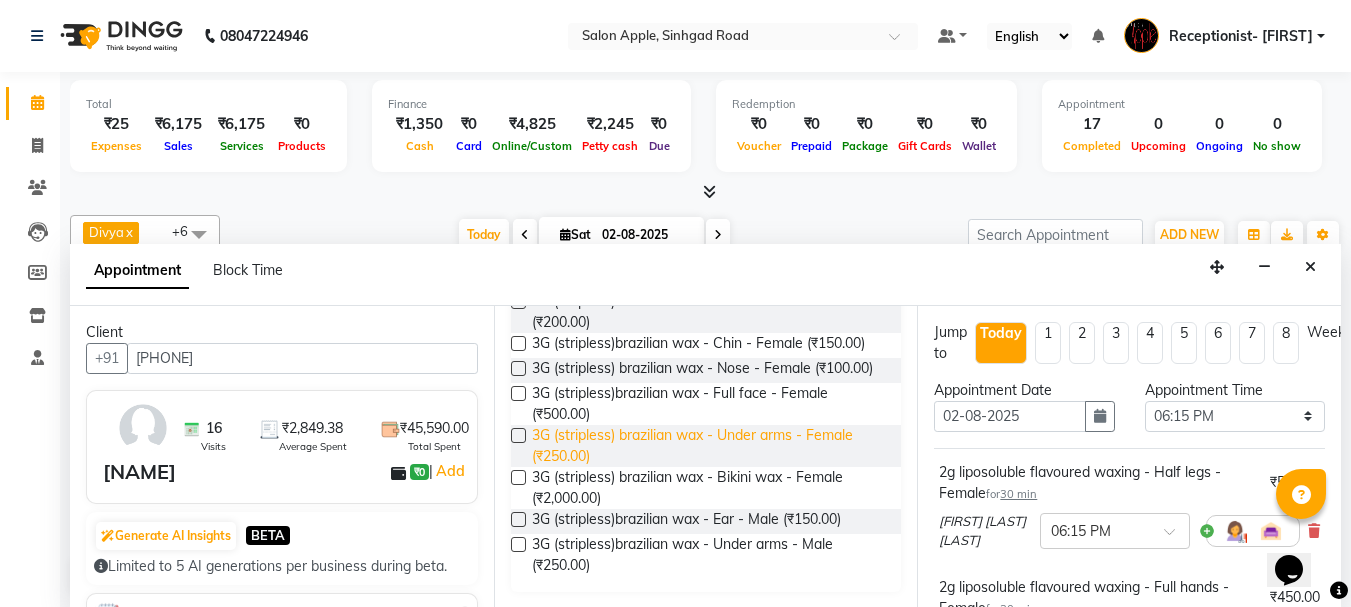 type on "3 g" 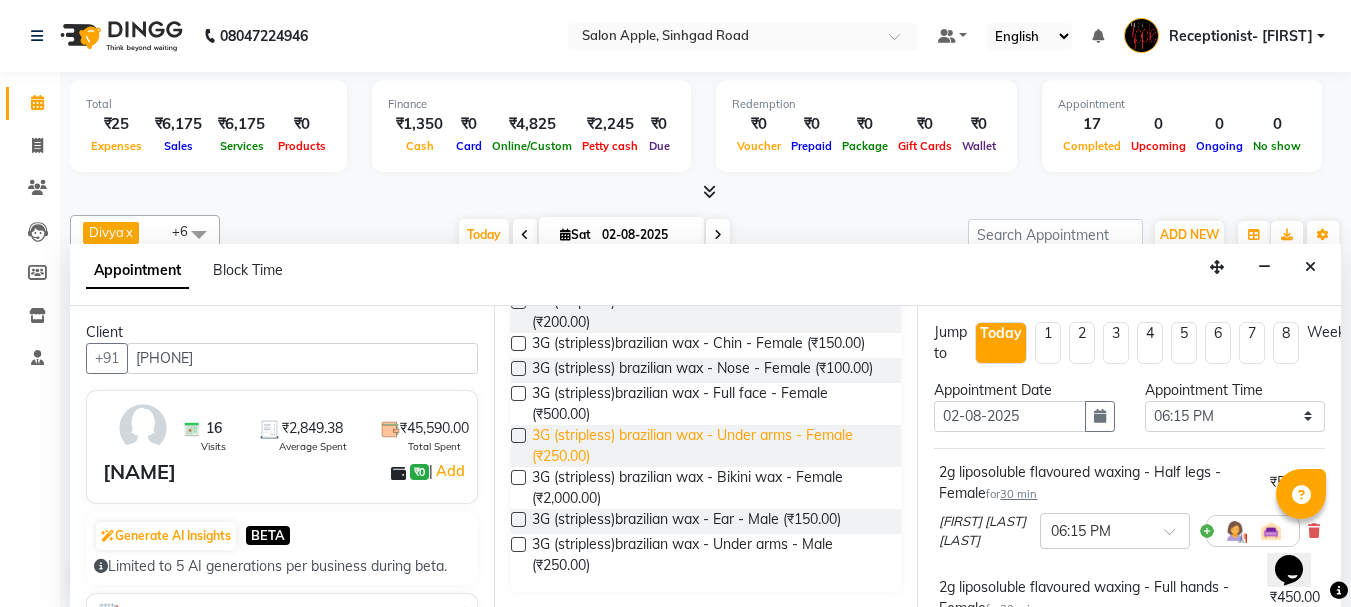 click on "3G (stripless) brazilian wax - Under arms - Female (₹250.00)" at bounding box center (709, 446) 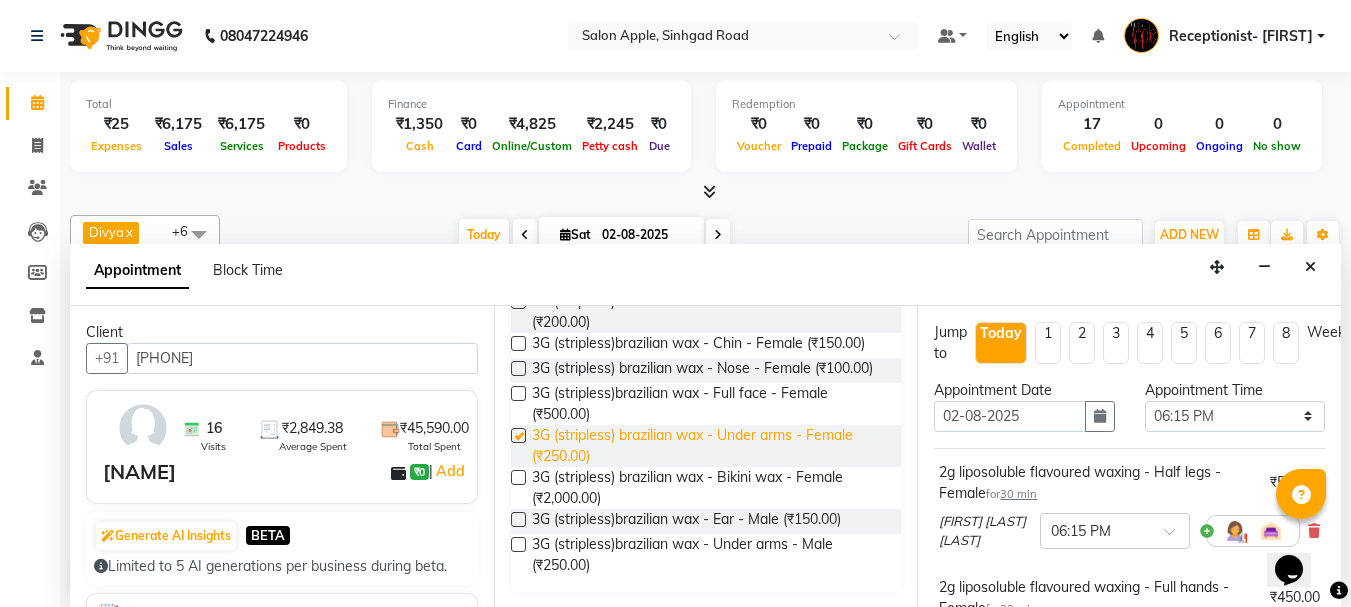 checkbox on "false" 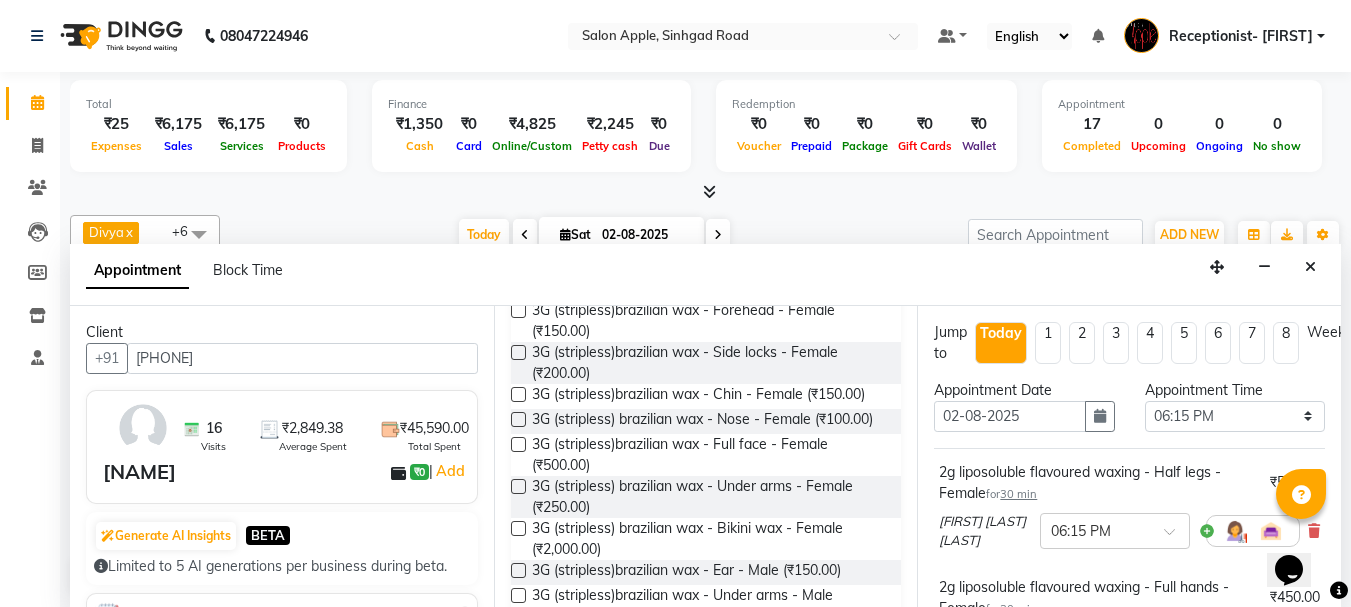 scroll, scrollTop: 0, scrollLeft: 0, axis: both 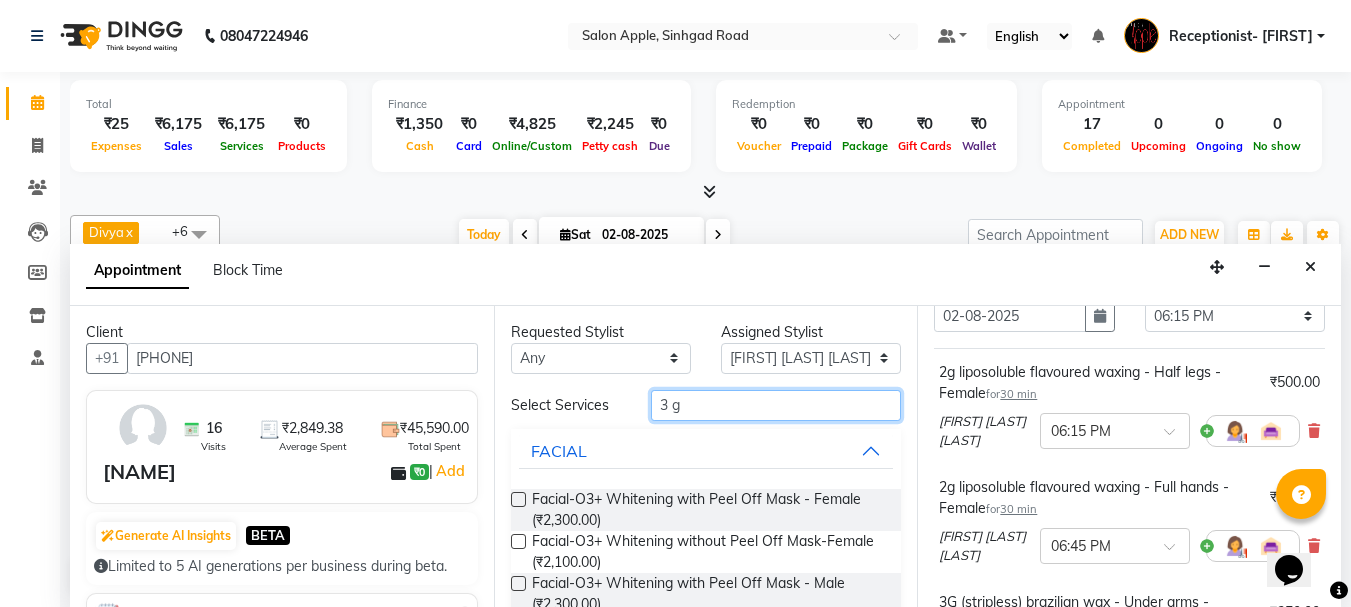drag, startPoint x: 689, startPoint y: 403, endPoint x: 598, endPoint y: 424, distance: 93.39165 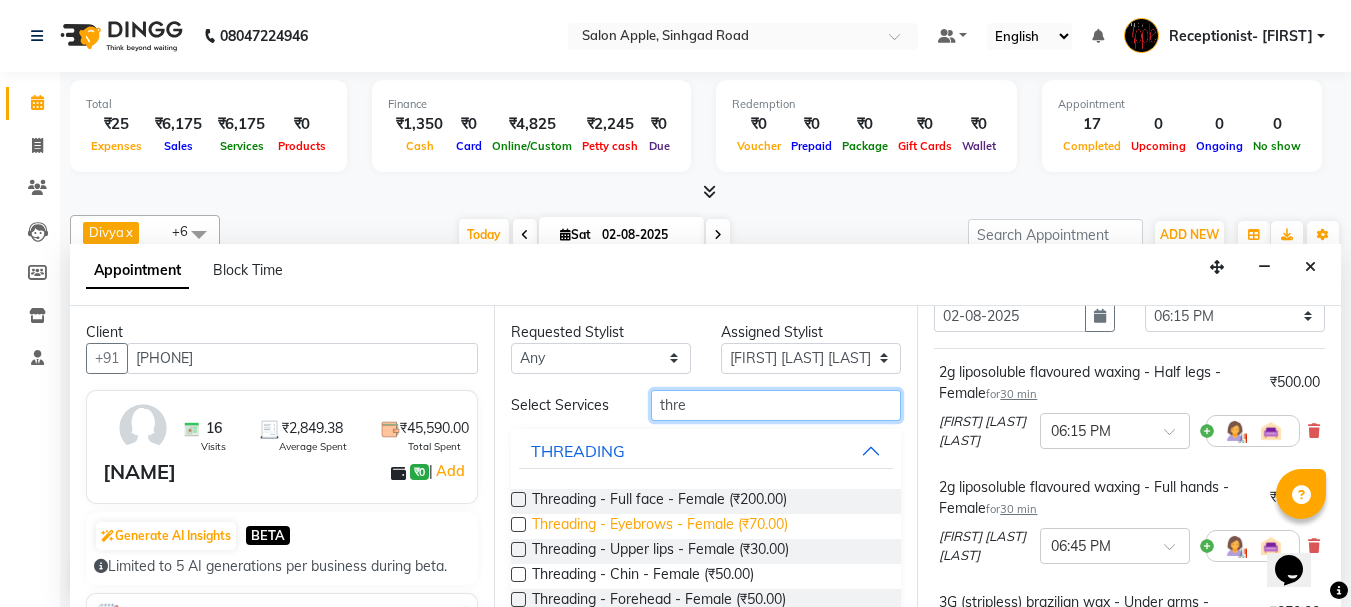 type on "thre" 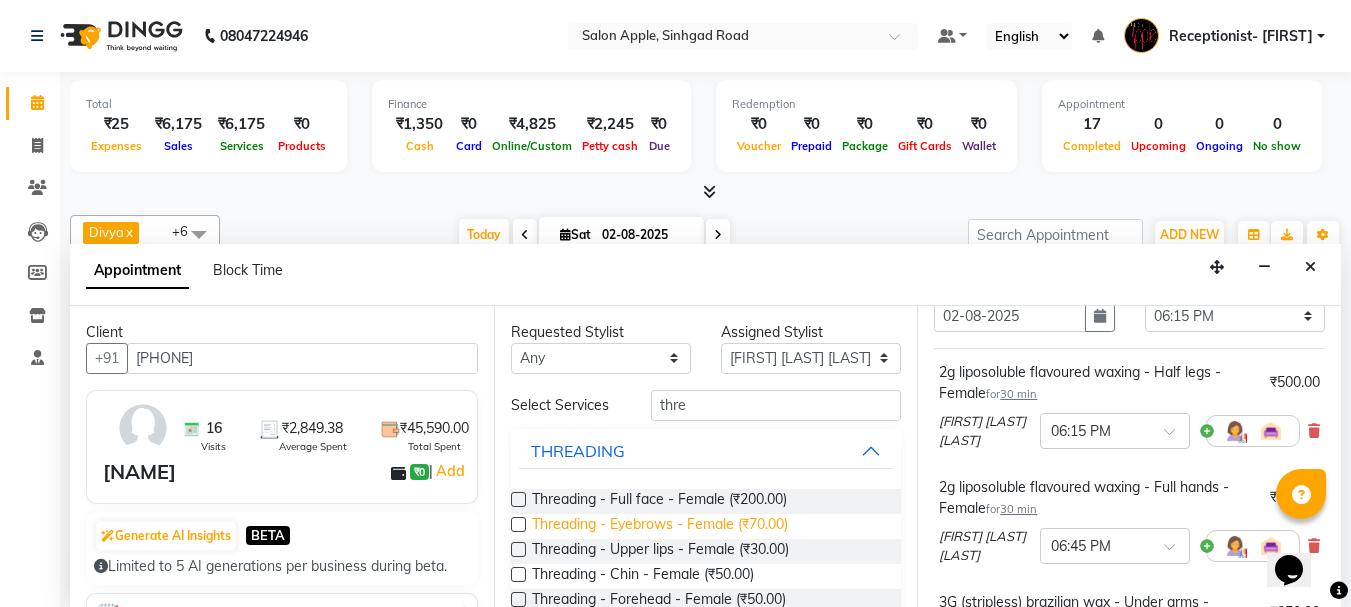 click on "Threading - Eyebrows - Female (₹70.00)" at bounding box center [660, 526] 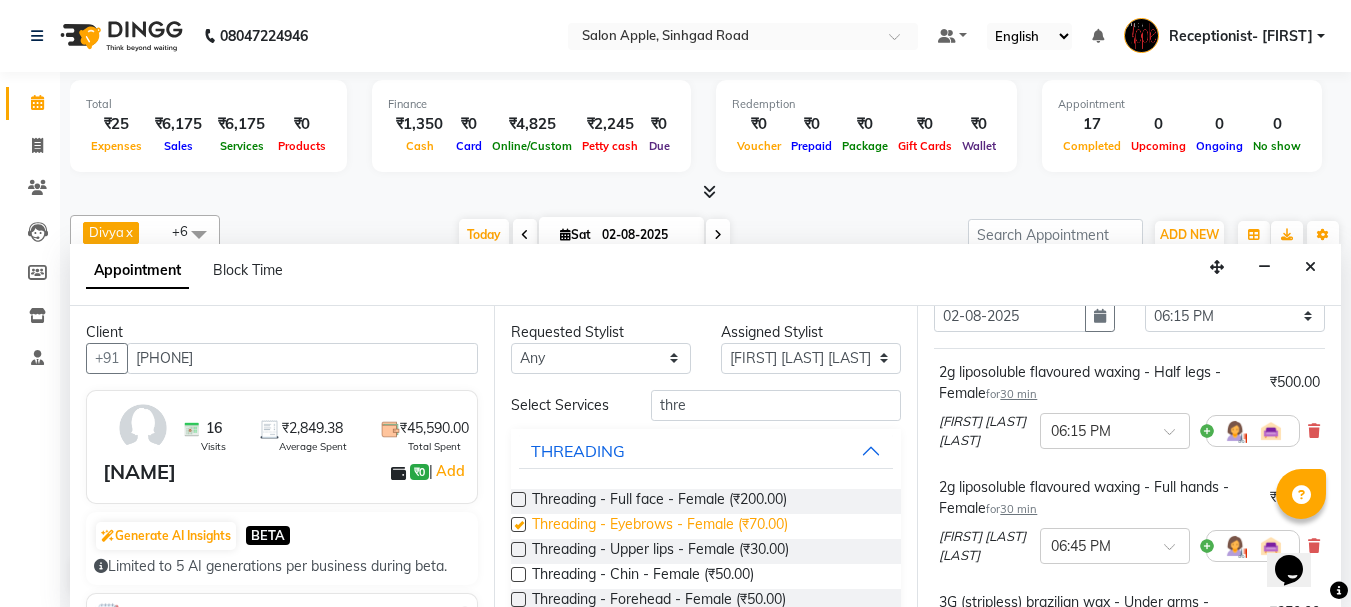 checkbox on "false" 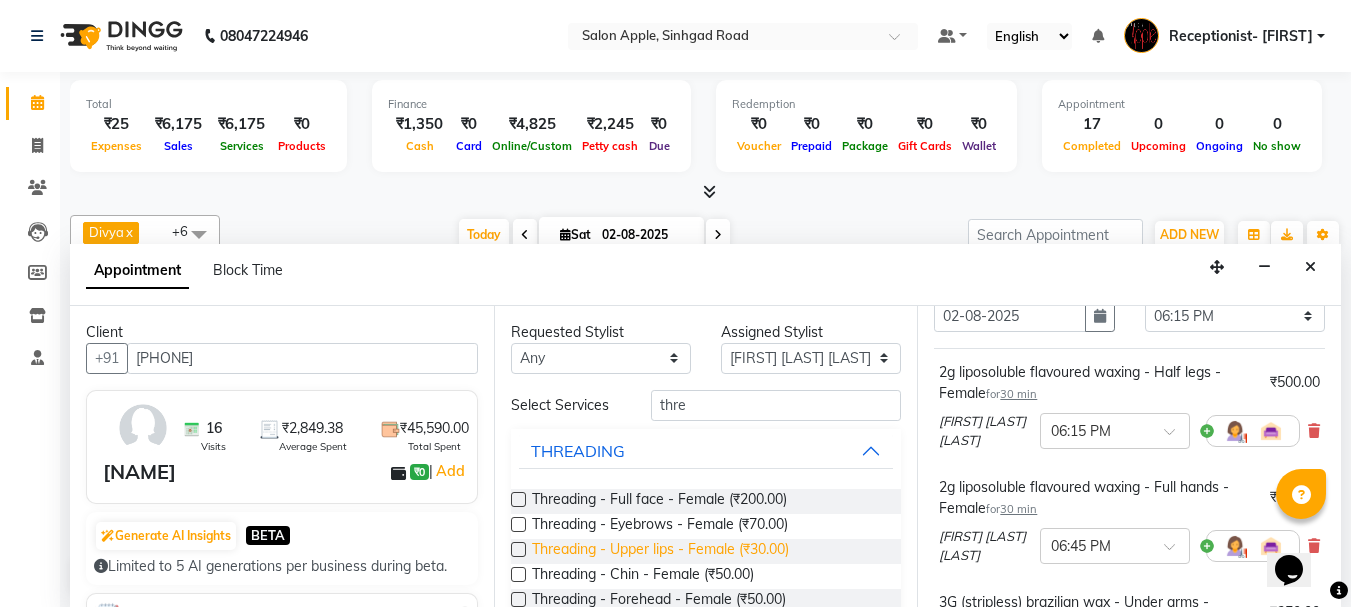 drag, startPoint x: 736, startPoint y: 549, endPoint x: 759, endPoint y: 525, distance: 33.24154 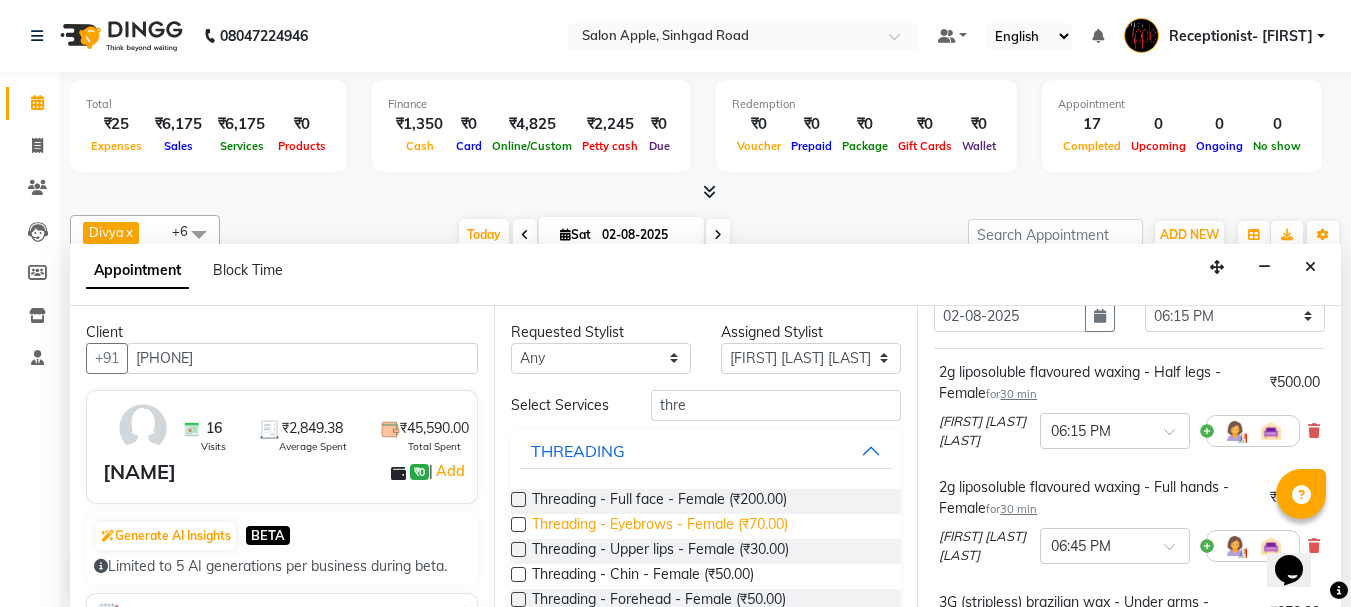click on "Threading - Upper lips - Female (₹30.00)" at bounding box center (660, 551) 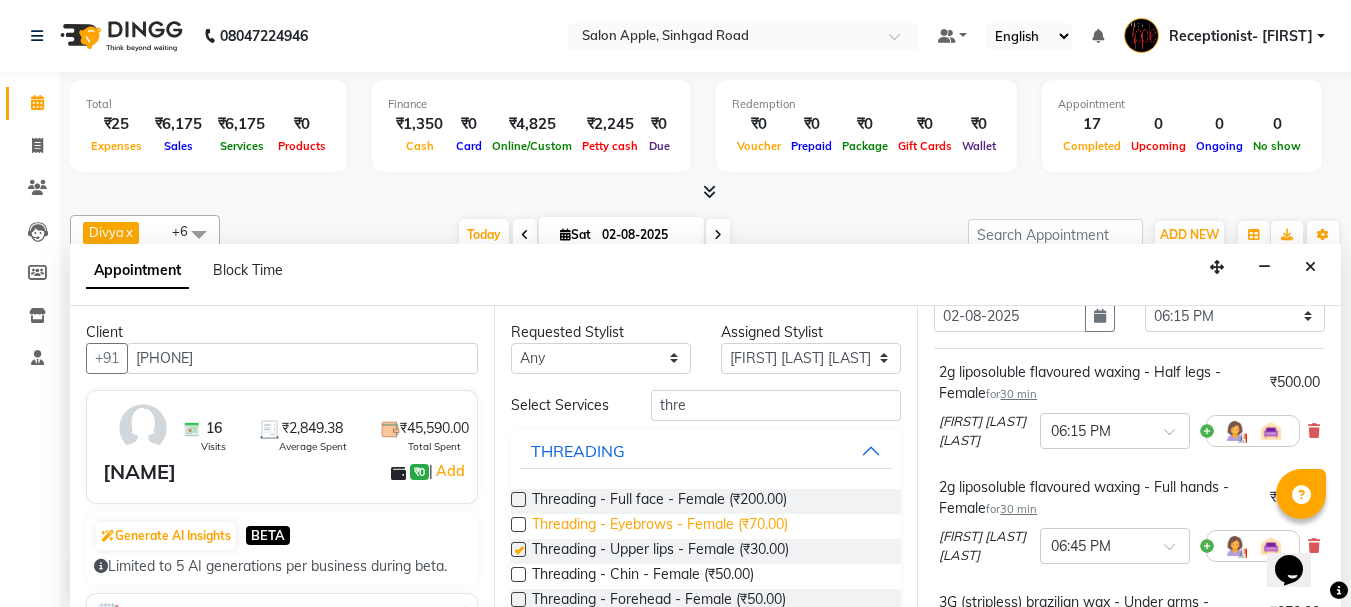 checkbox on "false" 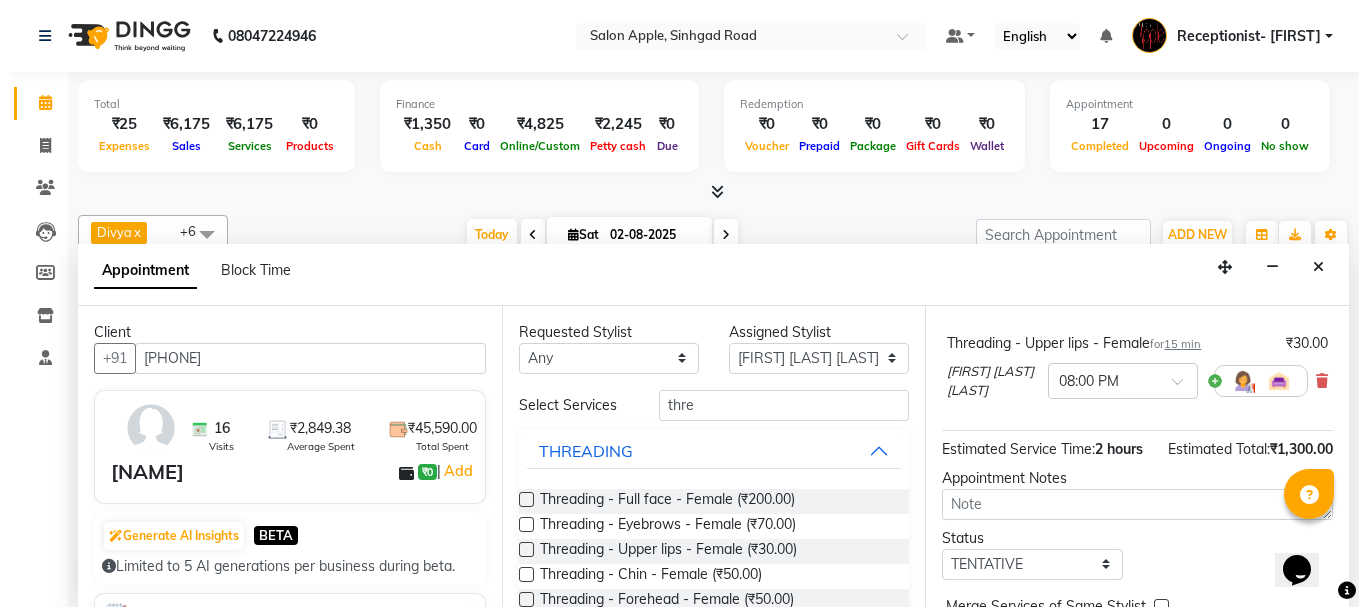scroll, scrollTop: 702, scrollLeft: 0, axis: vertical 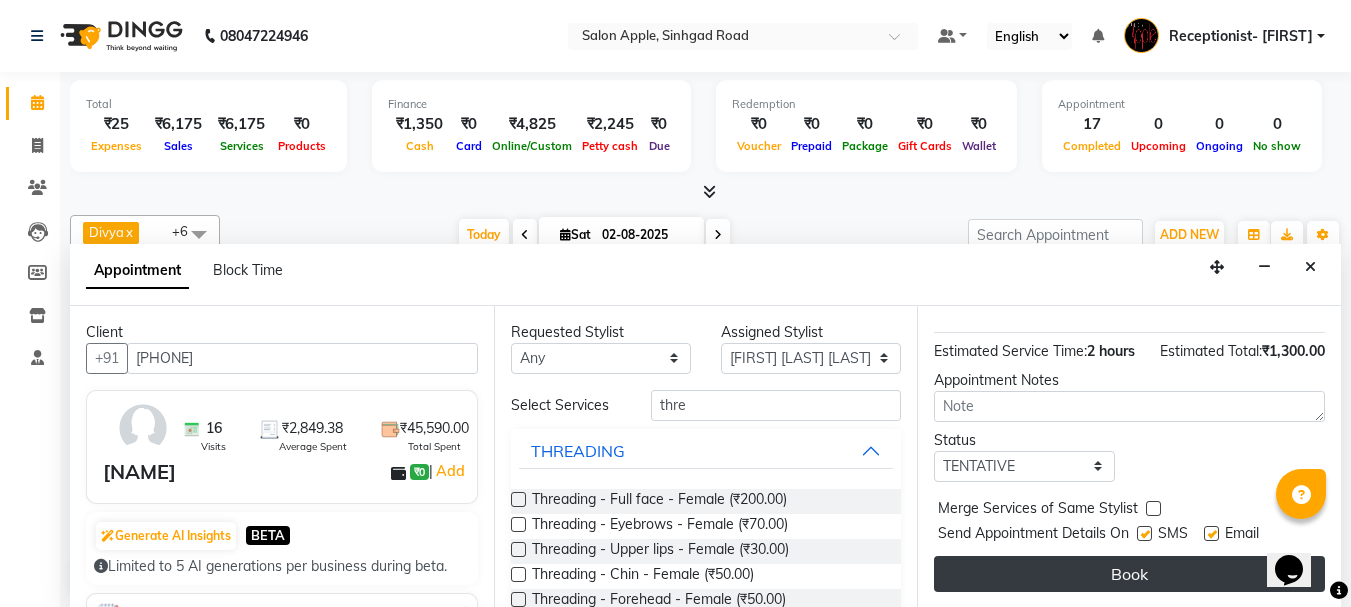 drag, startPoint x: 1125, startPoint y: 564, endPoint x: 1114, endPoint y: 554, distance: 14.866069 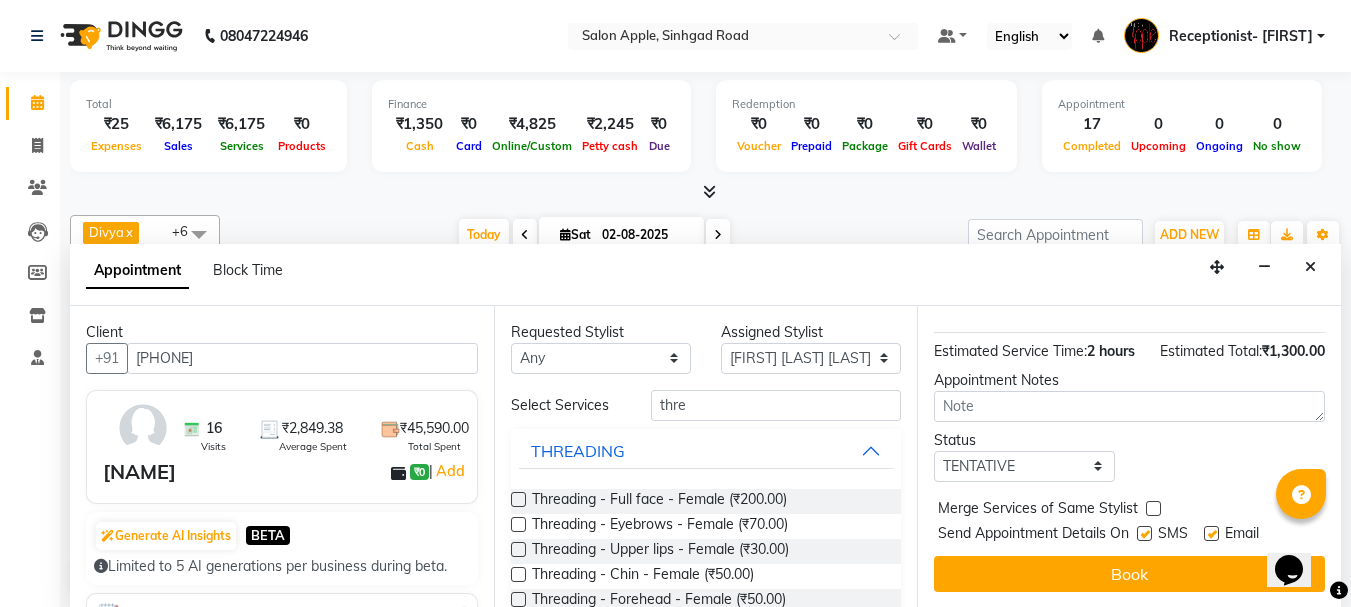 click on "Book" at bounding box center [1129, 574] 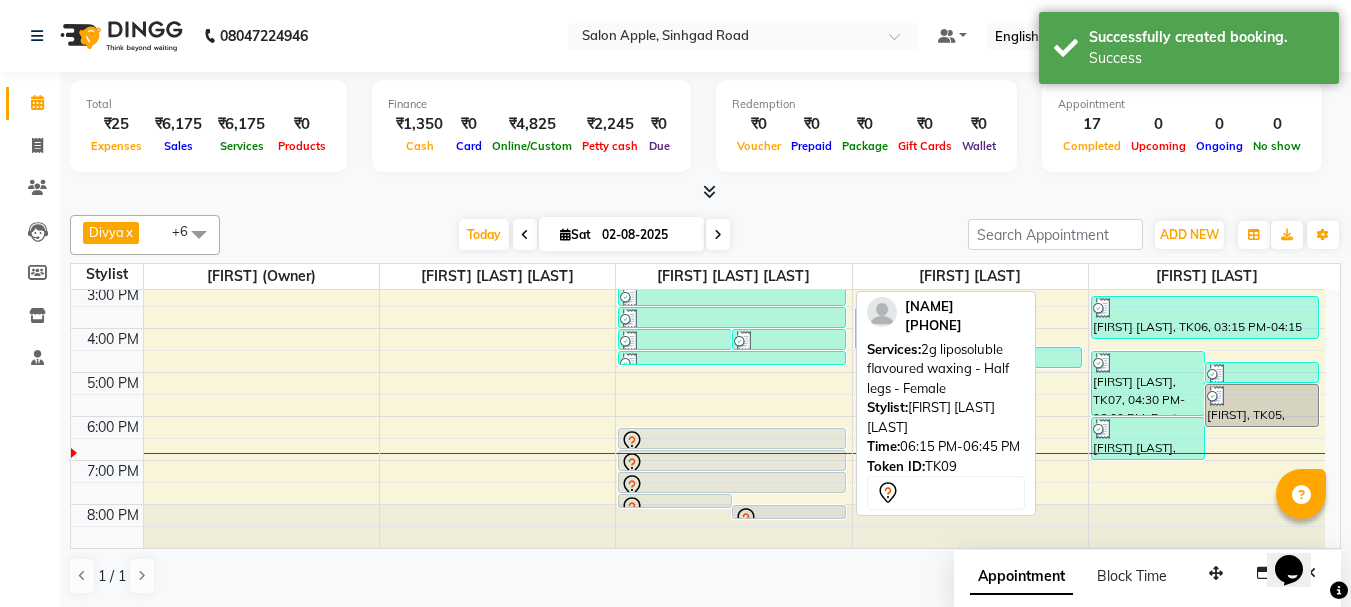 click at bounding box center [732, 448] 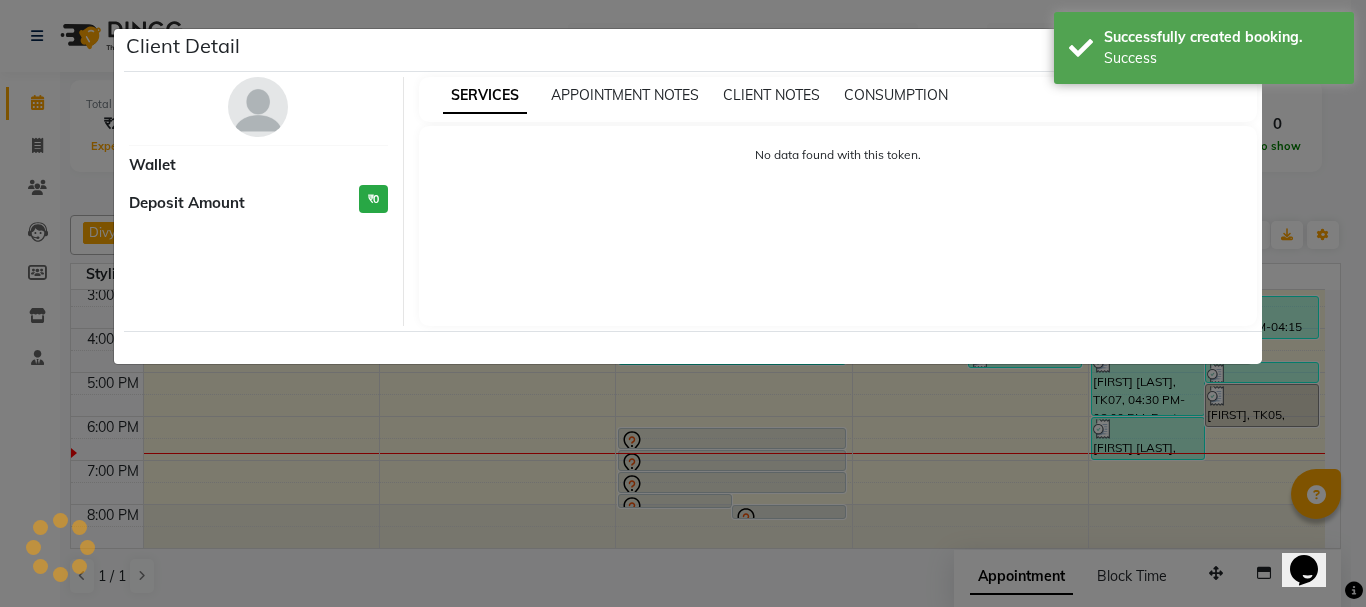 select on "7" 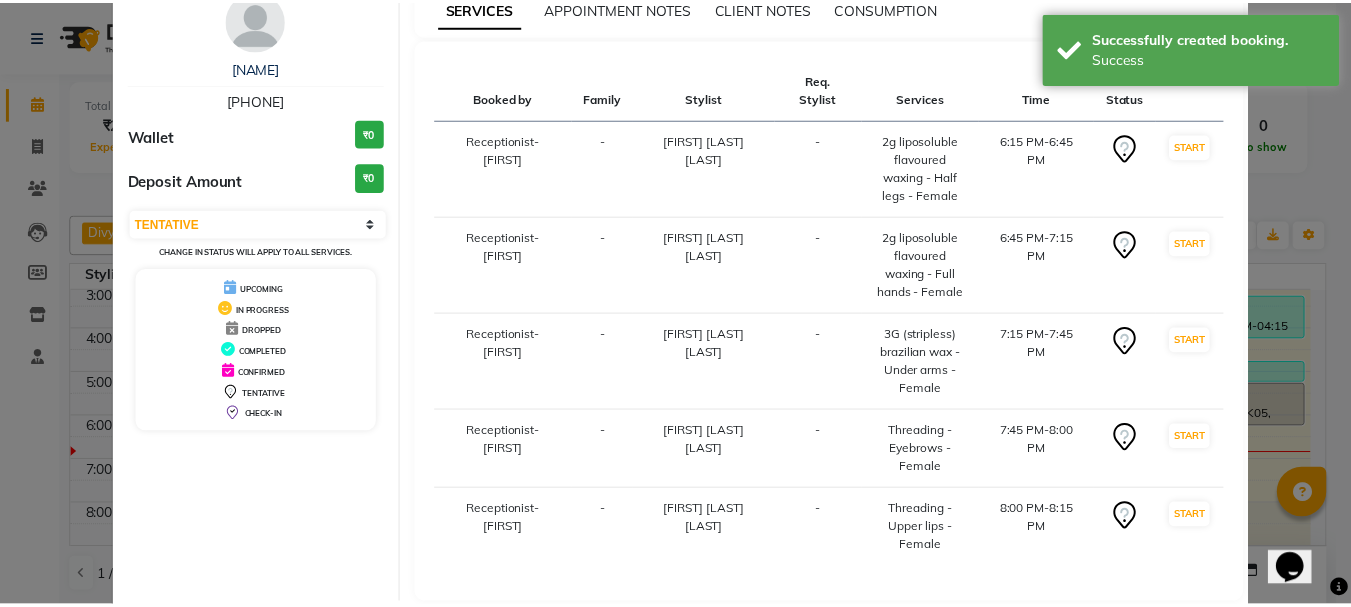 scroll, scrollTop: 173, scrollLeft: 0, axis: vertical 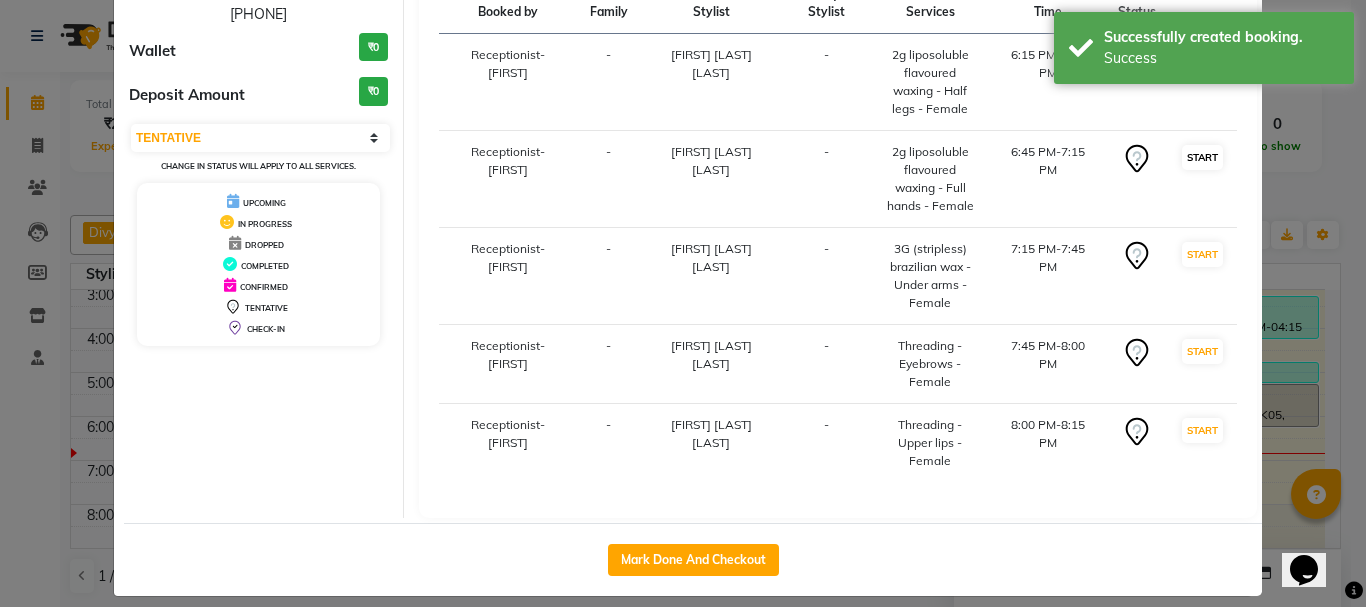 drag, startPoint x: 730, startPoint y: 540, endPoint x: 1187, endPoint y: 142, distance: 606.01404 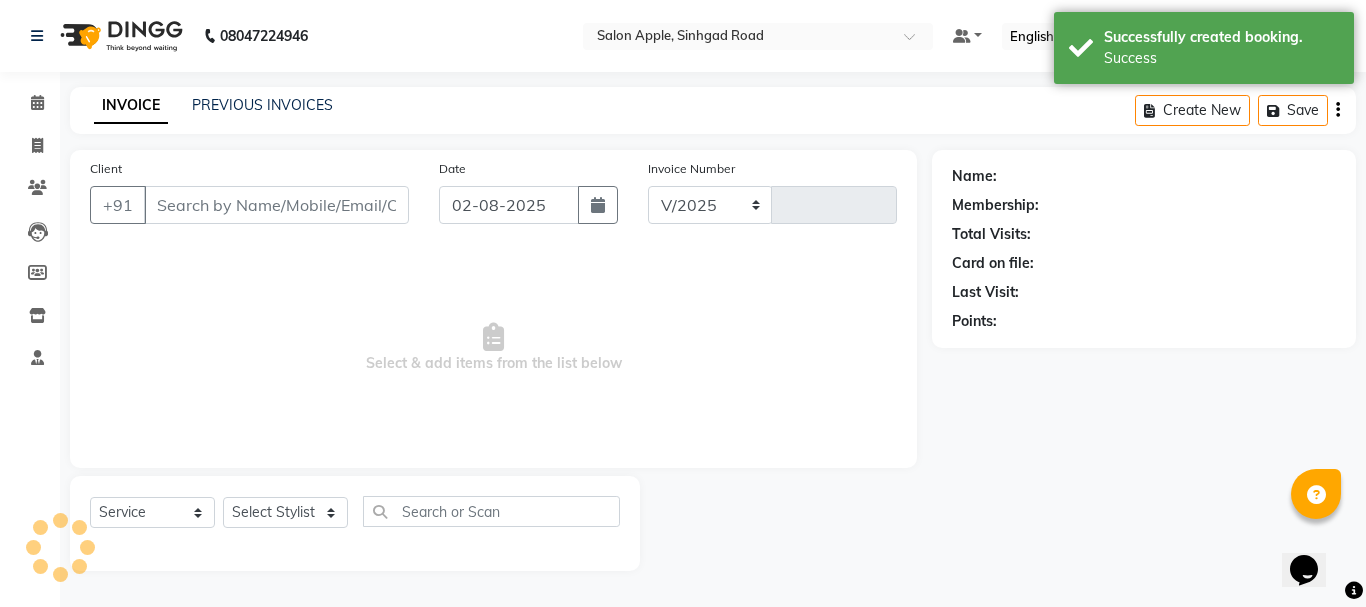 select on "645" 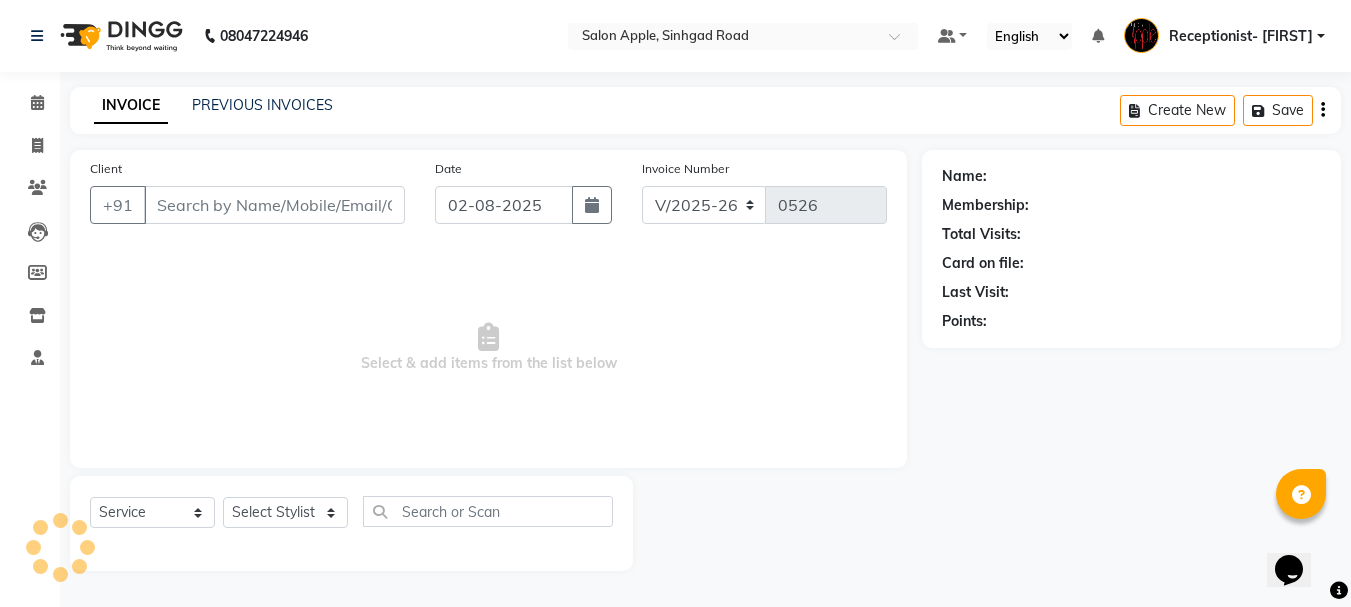 type on "[PHONE]" 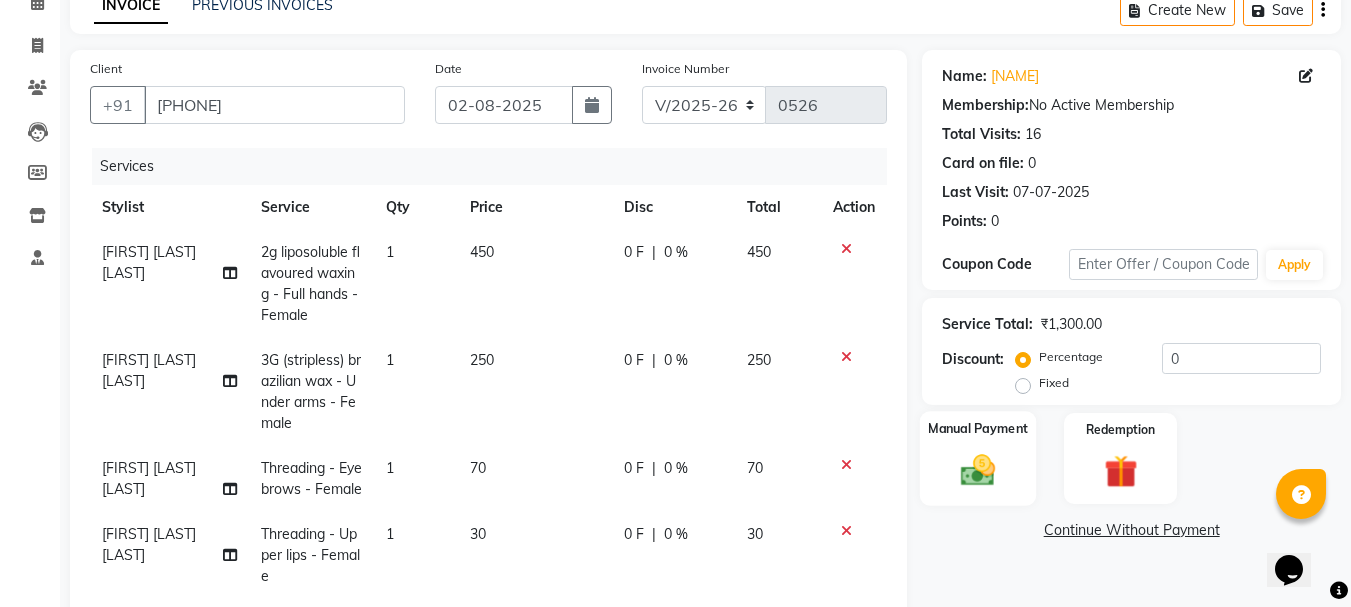 scroll, scrollTop: 200, scrollLeft: 0, axis: vertical 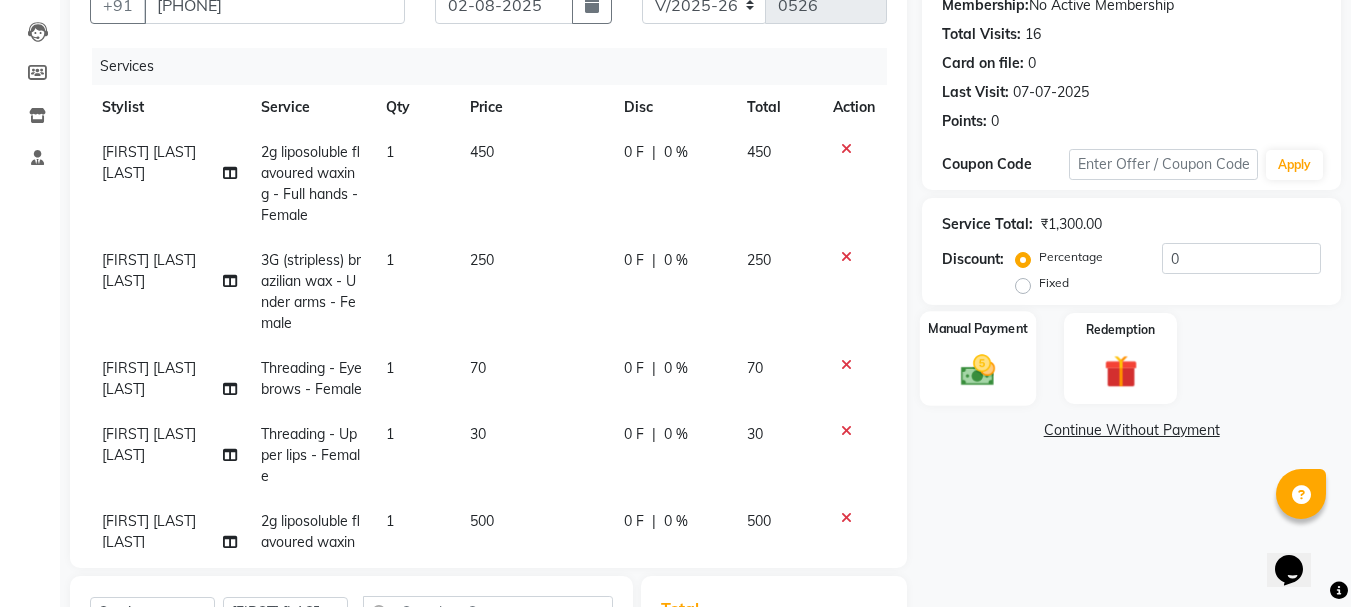 click 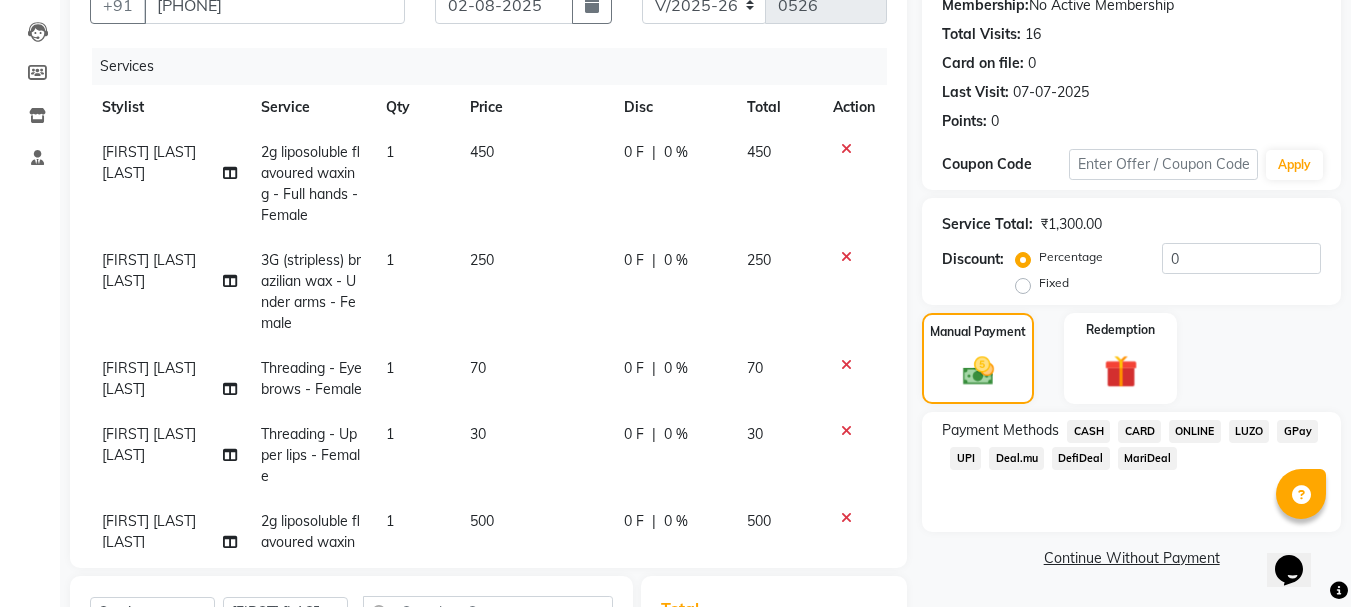click on "ONLINE" 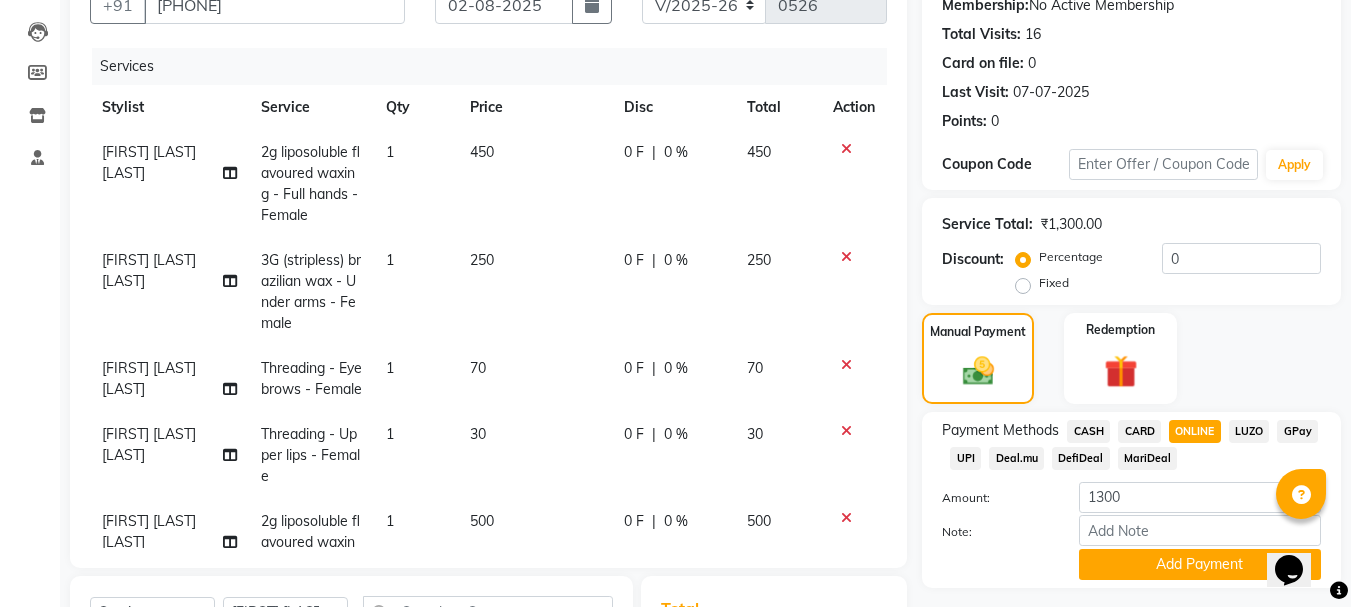 scroll, scrollTop: 494, scrollLeft: 0, axis: vertical 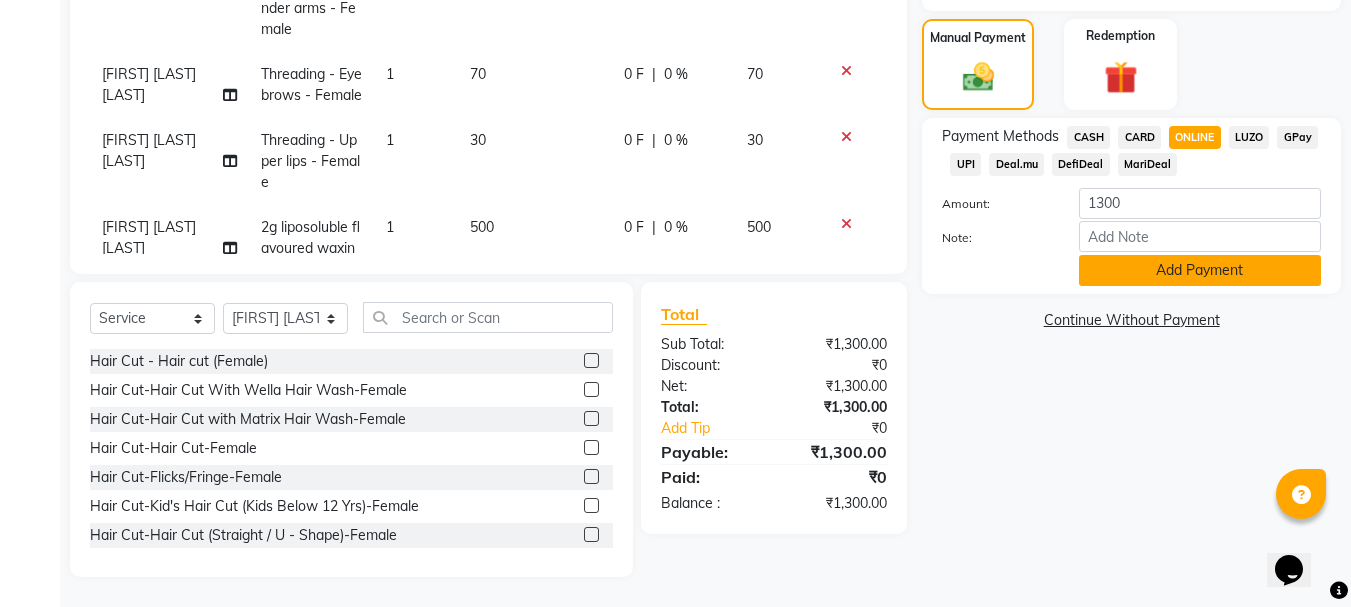 click on "Add Payment" 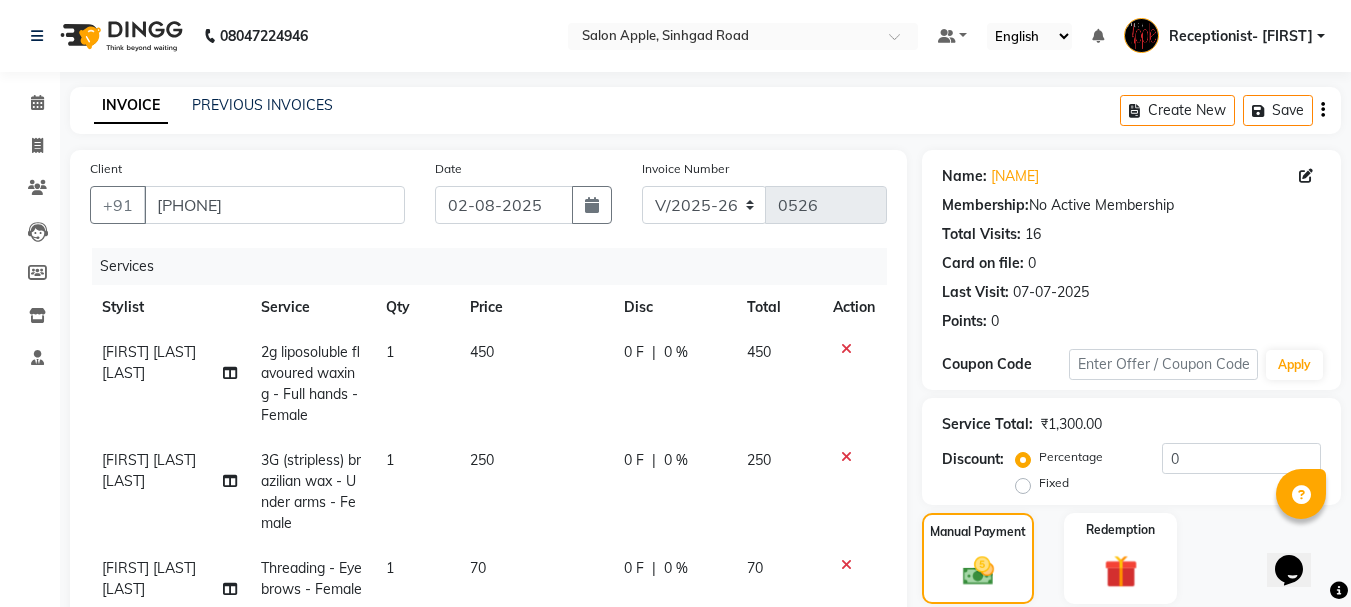 scroll, scrollTop: 494, scrollLeft: 0, axis: vertical 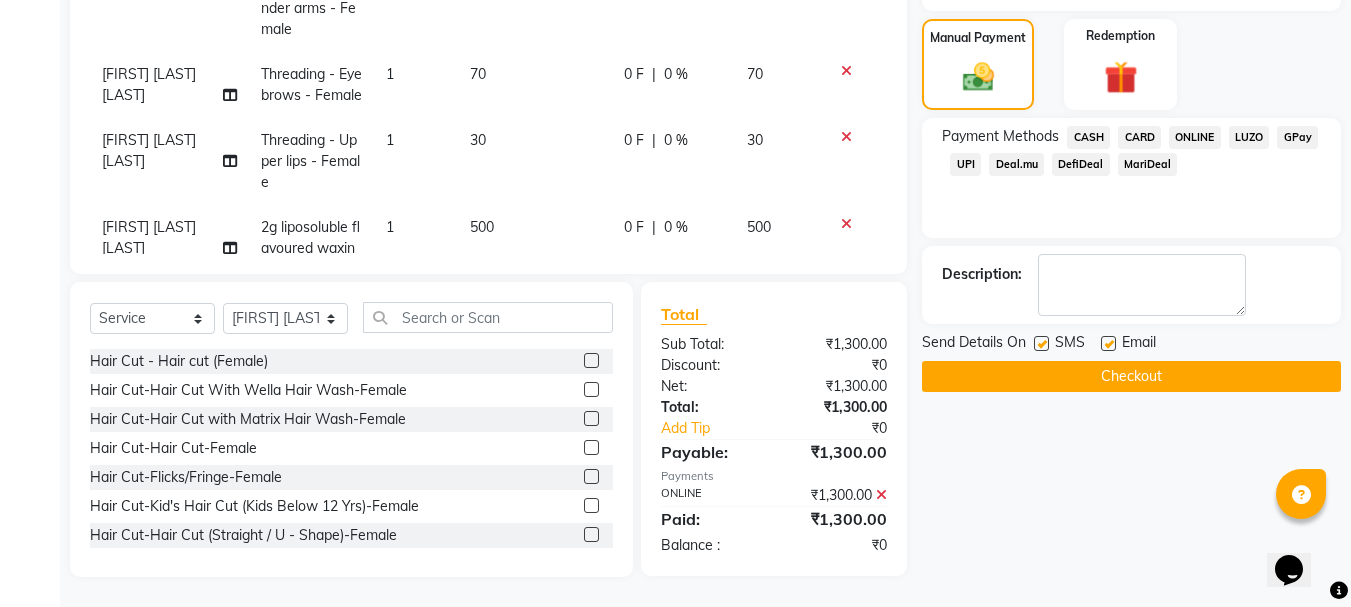 click on "Checkout" 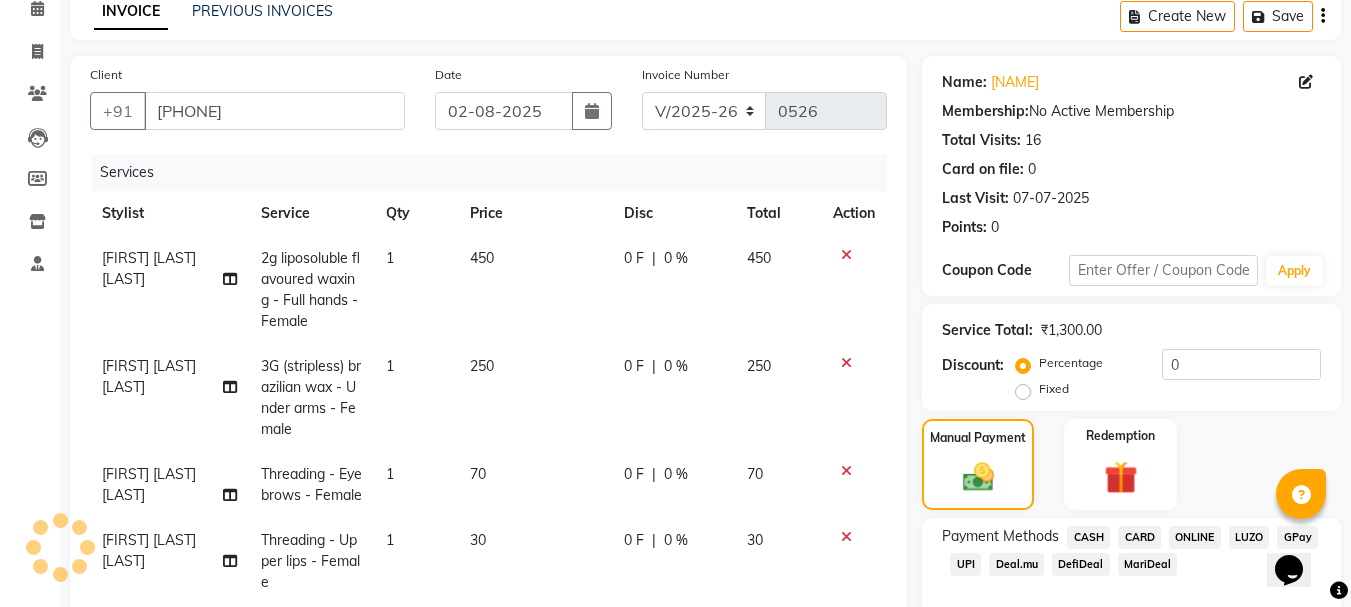 scroll, scrollTop: 0, scrollLeft: 0, axis: both 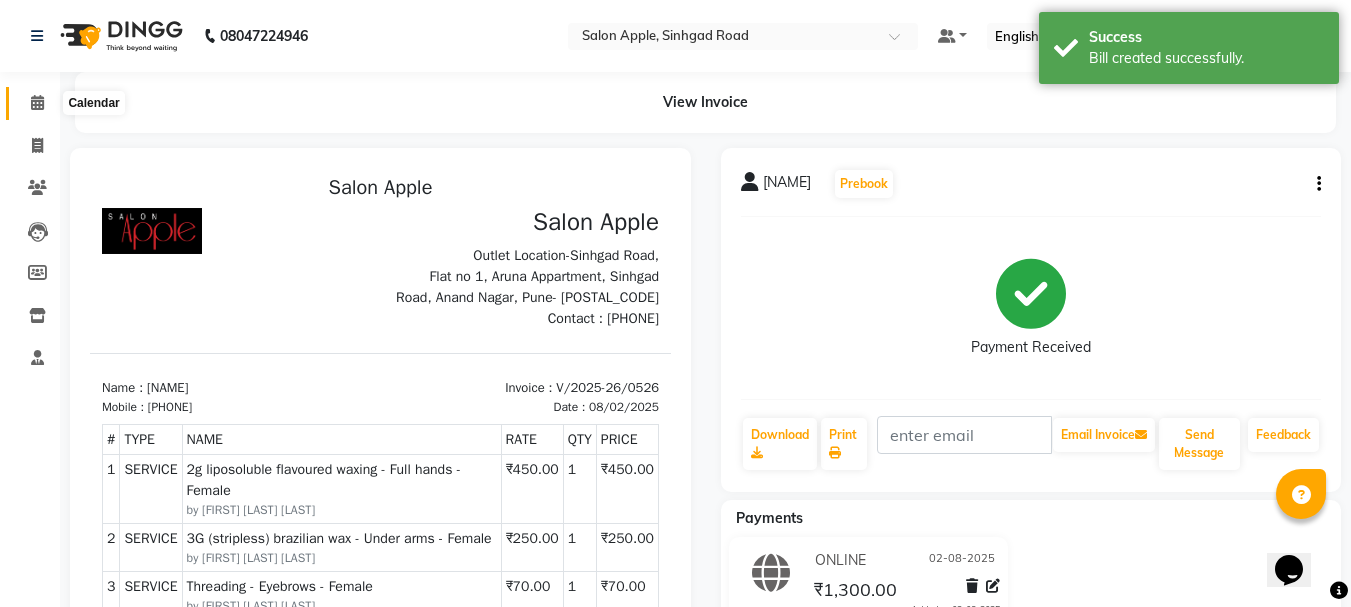 click 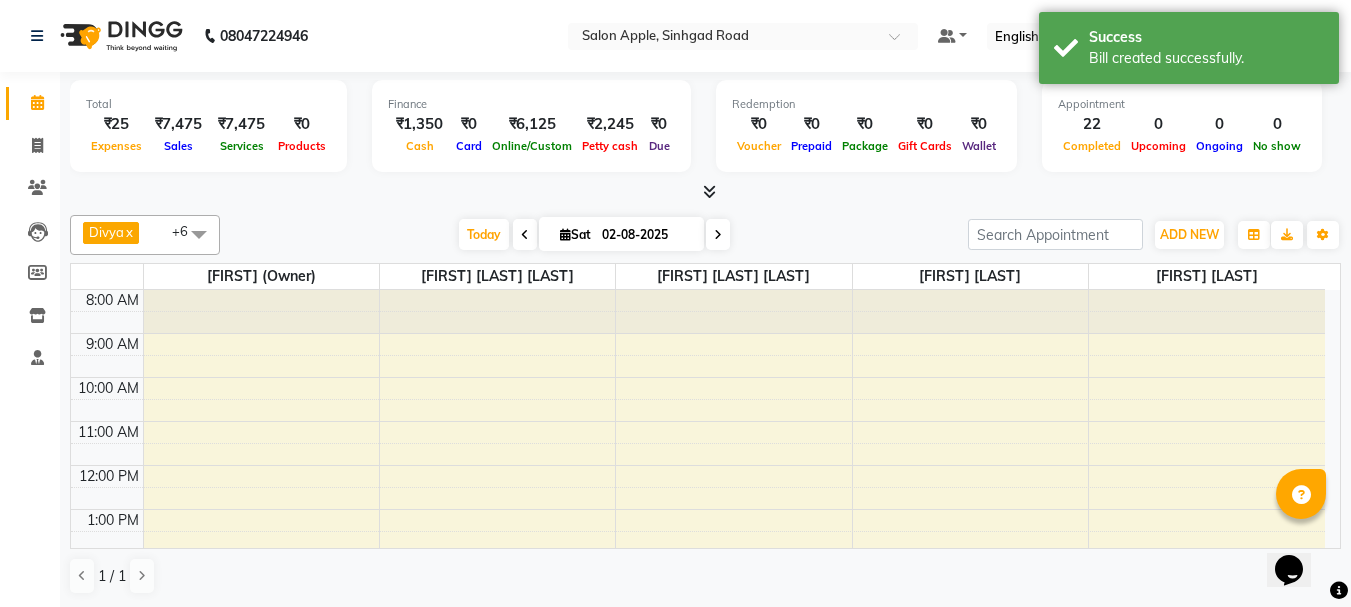 click 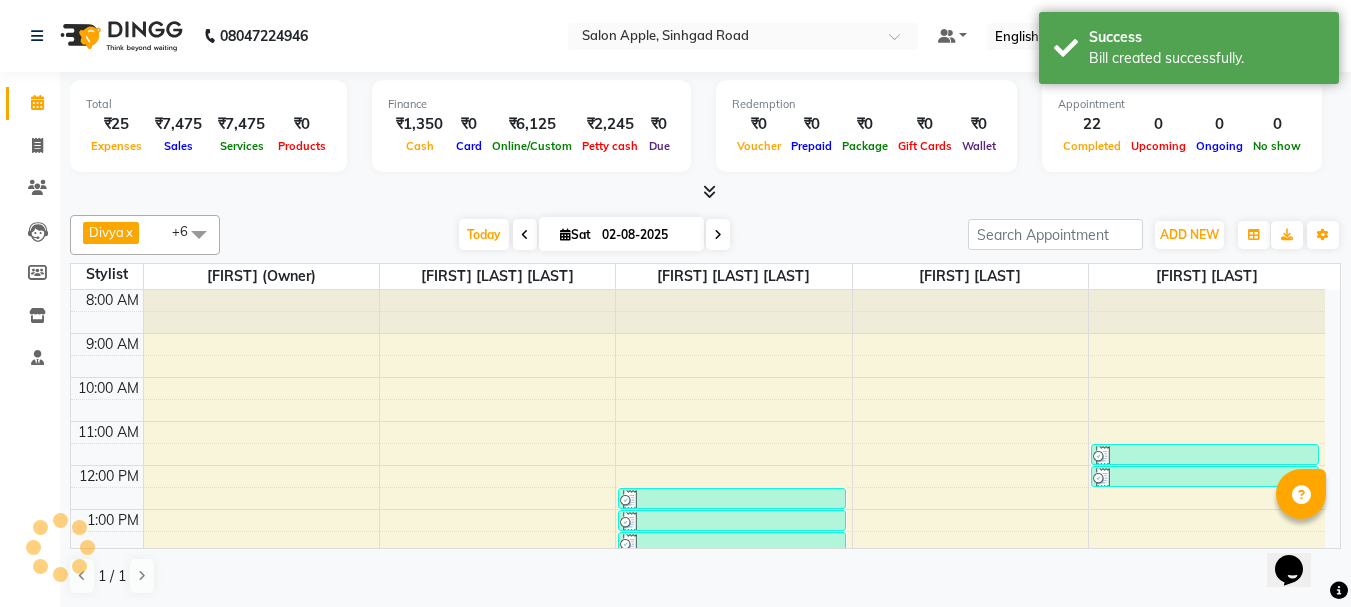 scroll, scrollTop: 0, scrollLeft: 0, axis: both 